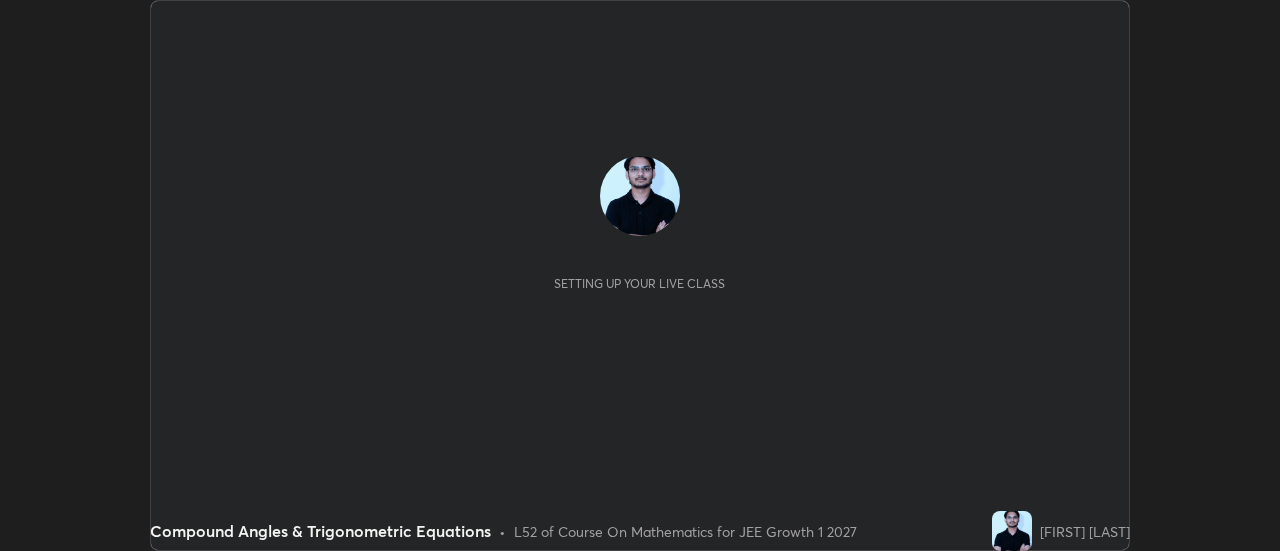 scroll, scrollTop: 0, scrollLeft: 0, axis: both 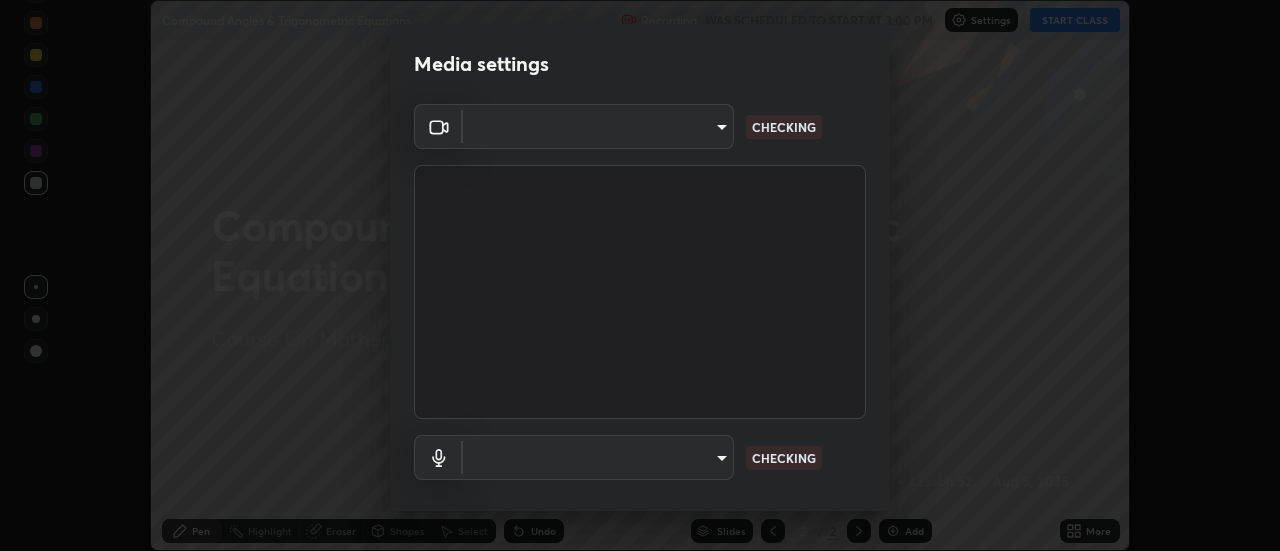 type on "20afe940cbeb59602439e807e0695b369d796bb7f65a41c81d65576627b30d72" 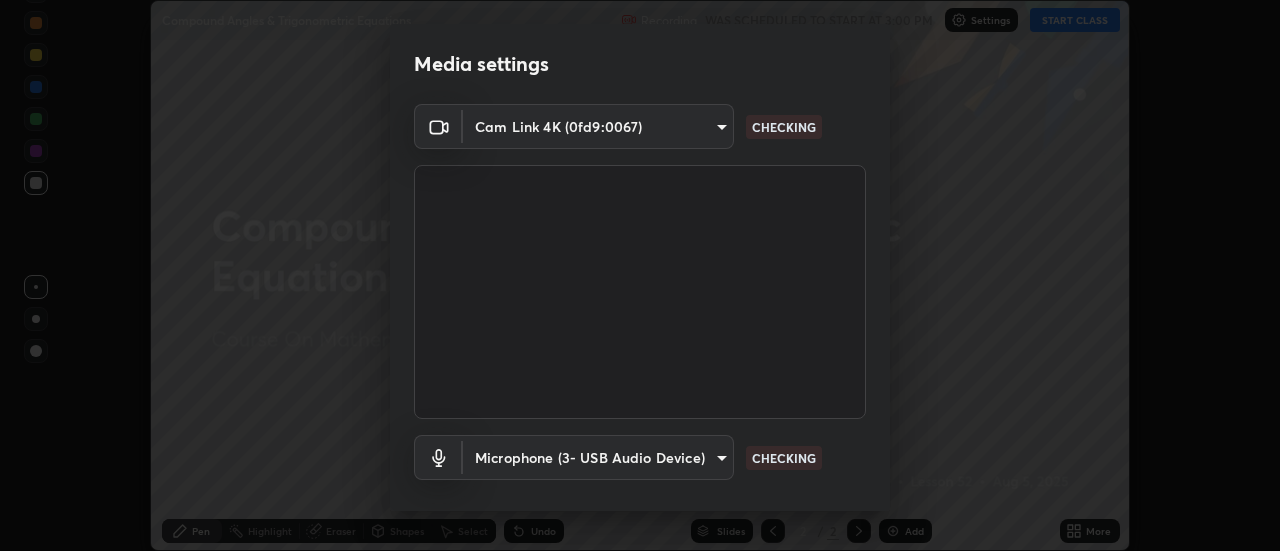 scroll, scrollTop: 105, scrollLeft: 0, axis: vertical 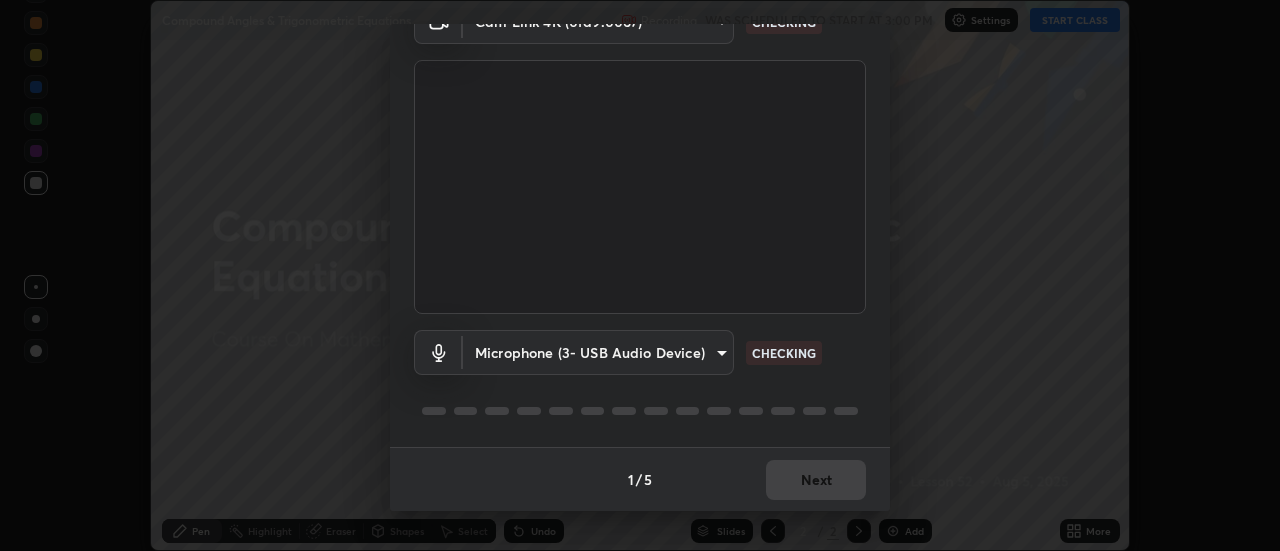 click on "Erase all Compound Angles & Trigonometric Equations Recording WAS SCHEDULED TO START AT 3:00 PM Settings START CLASS Setting up your live class Compound Angles & Trigonometric Equations • L52 of Course On Mathematics for JEE Growth 1 2027 [PERSON] Pen Highlight Eraser Shapes Select Undo Slides 2 / 2 Add More No doubts shared Encourage your learners to ask a doubt for better clarity Report an issue Reason for reporting Buffering Chat not working Audio - Video sync issue Educator video quality low Attach an image Report Media settings Cam Link 4K (0fd9:0067) 20afe940cbeb59602439e807e0695b369d796bb7f65a41c81d65576627b30d72 CHECKING Microphone (3- USB Audio Device) d52a736e0548345a18aba1ba4eb72026137e6ebf697a119007c383a8057c9de6 CHECKING 1 / 5 Next" at bounding box center (640, 275) 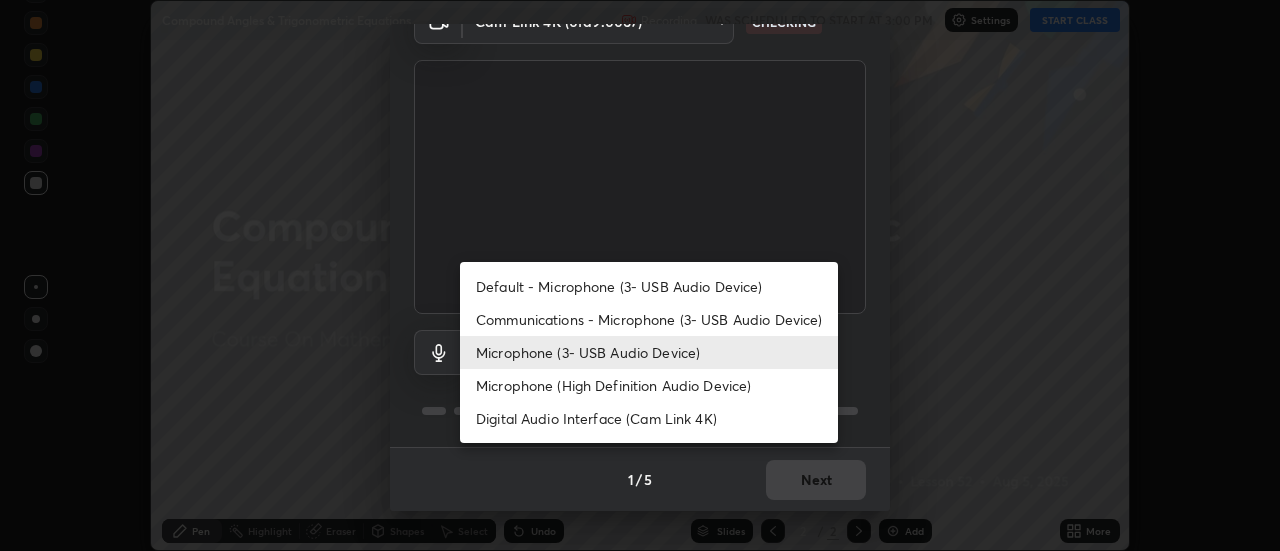click on "Communications - Microphone (3- USB Audio Device)" at bounding box center (649, 319) 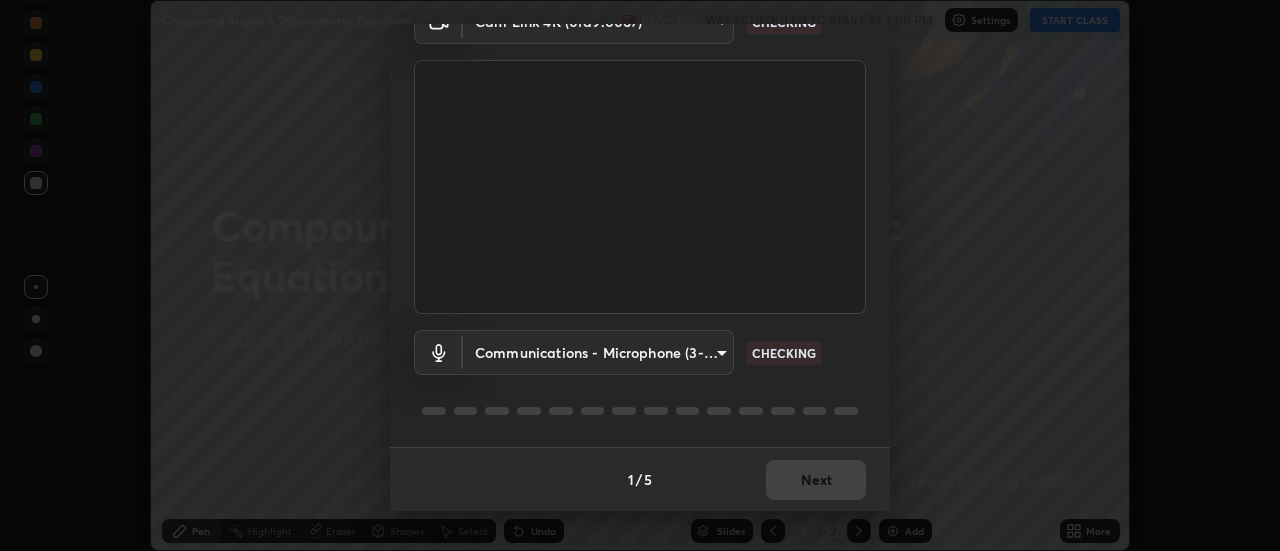 click on "Erase all Compound Angles & Trigonometric Equations Recording WAS SCHEDULED TO START AT 3:00 PM Settings START CLASS Setting up your live class Compound Angles & Trigonometric Equations • L52 of Course On Mathematics for JEE Growth 1 2027 [PERSON] Pen Highlight Eraser Shapes Select Undo Slides 2 / 2 Add More No doubts shared Encourage your learners to ask a doubt for better clarity Report an issue Reason for reporting Buffering Chat not working Audio - Video sync issue Educator video quality low Attach an image Report Media settings Cam Link 4K (0fd9:0067) 20afe940cbeb59602439e807e0695b369d796bb7f65a41c81d65576627b30d72 CHECKING Communications - Microphone (3- USB Audio Device) communications CHECKING 1 / 5 Next Default - Microphone (3- USB Audio Device) Communications - Microphone (3- USB Audio Device) Microphone (3- USB Audio Device) Microphone (High Definition Audio Device) Digital Audio Interface (Cam Link 4K)" at bounding box center [640, 275] 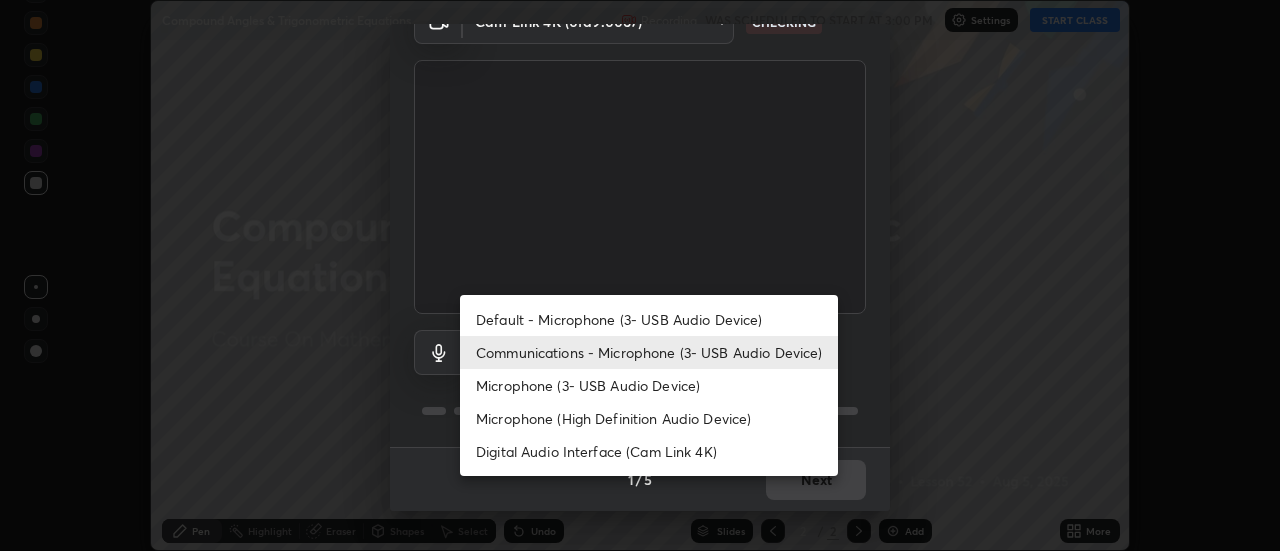 click on "Microphone (3- USB Audio Device)" at bounding box center (649, 385) 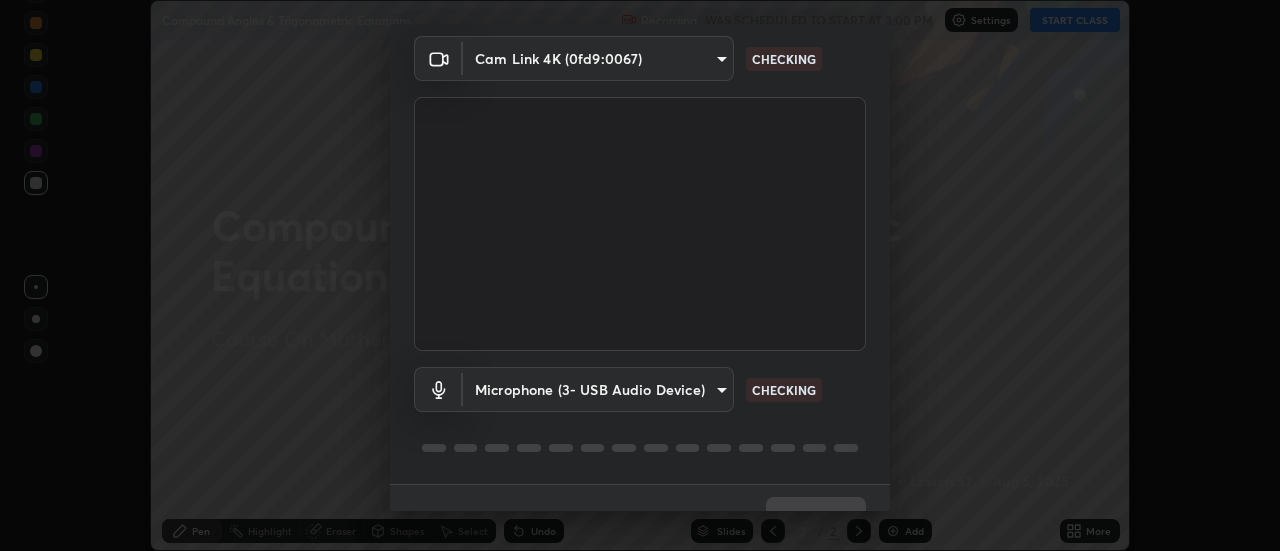 scroll, scrollTop: 105, scrollLeft: 0, axis: vertical 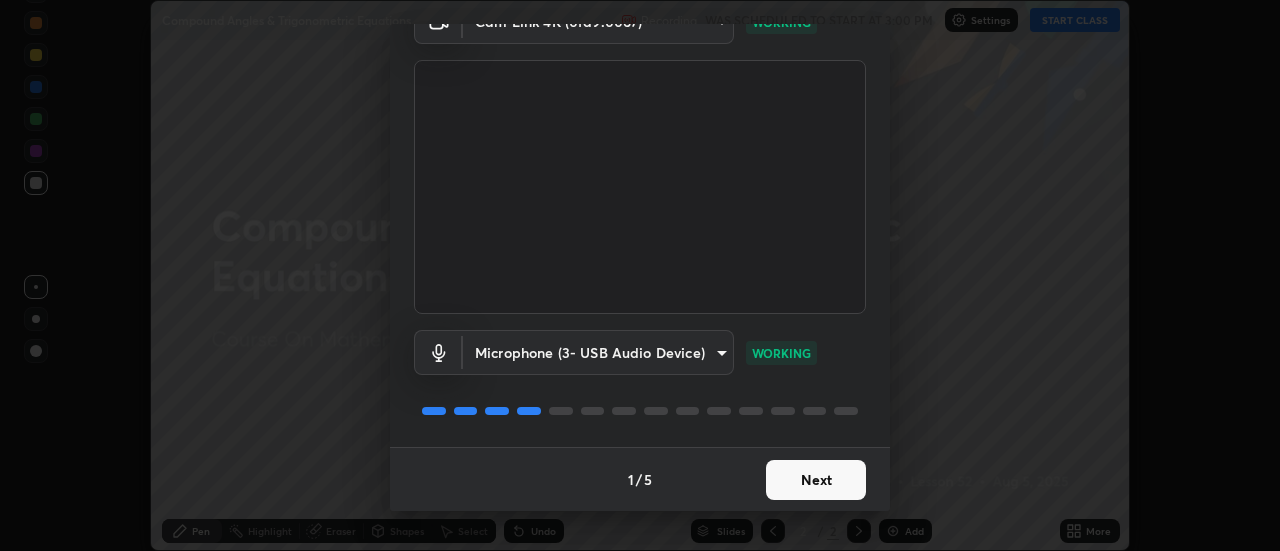 click on "Next" at bounding box center [816, 480] 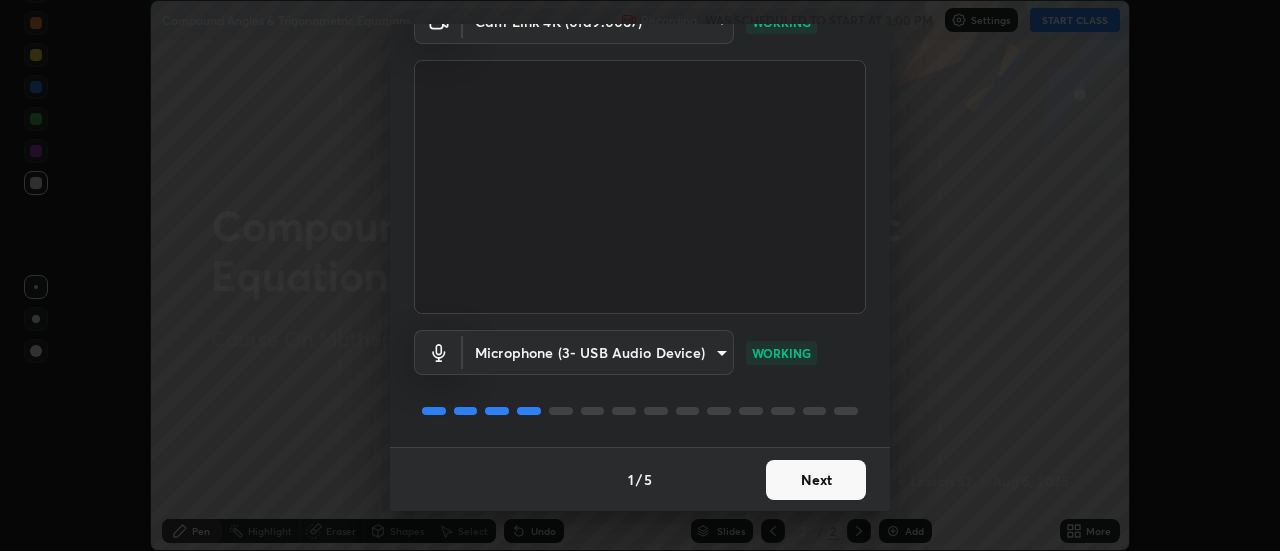 scroll, scrollTop: 0, scrollLeft: 0, axis: both 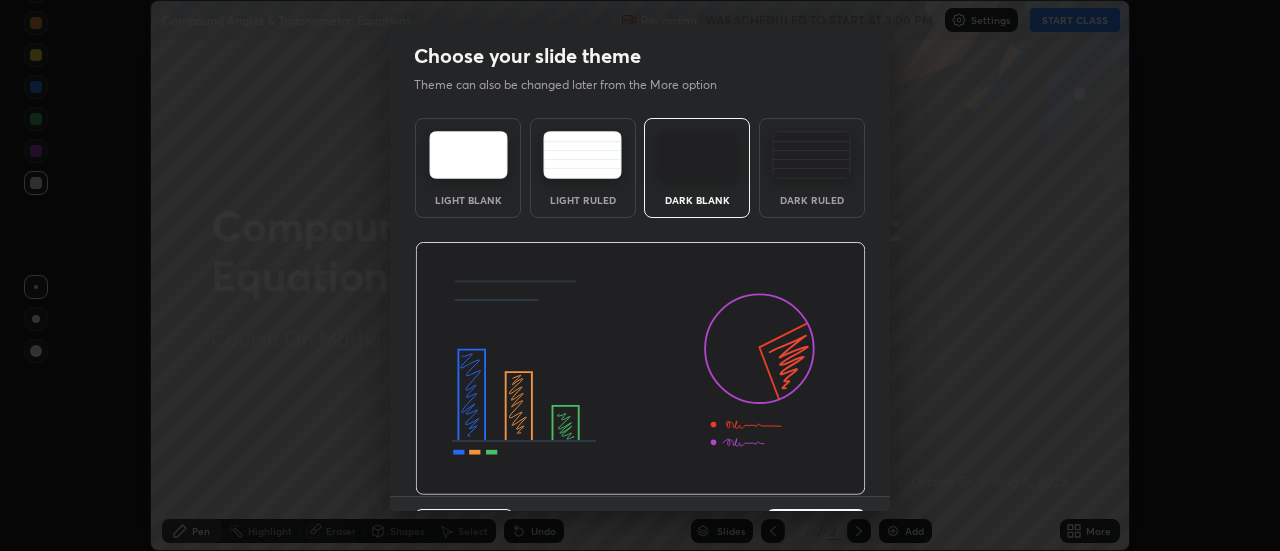 click at bounding box center [640, 369] 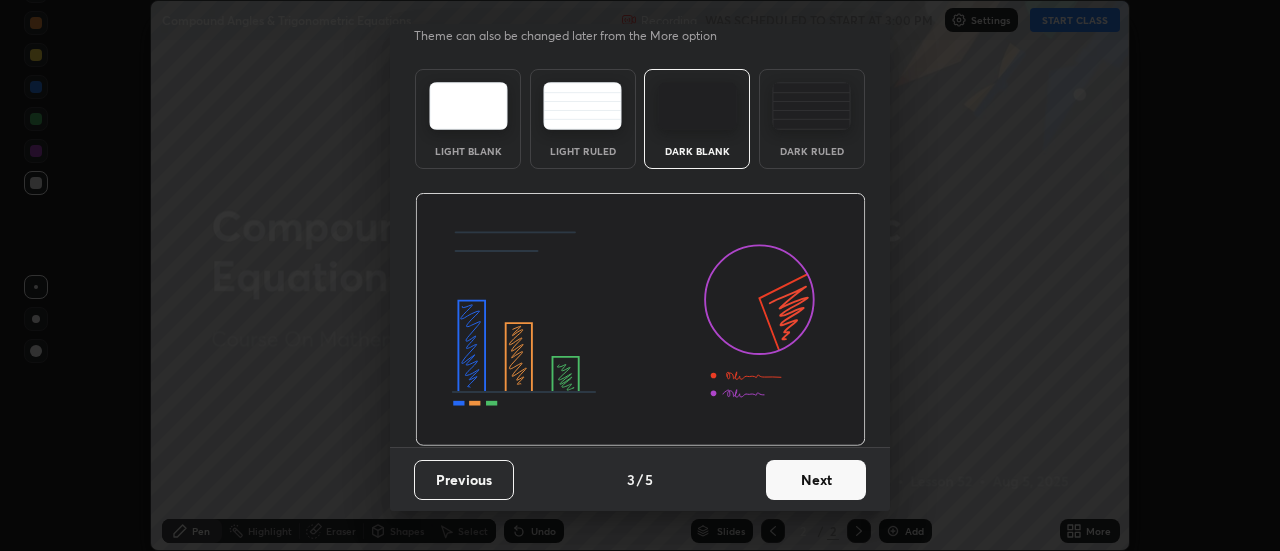 click on "Next" at bounding box center (816, 480) 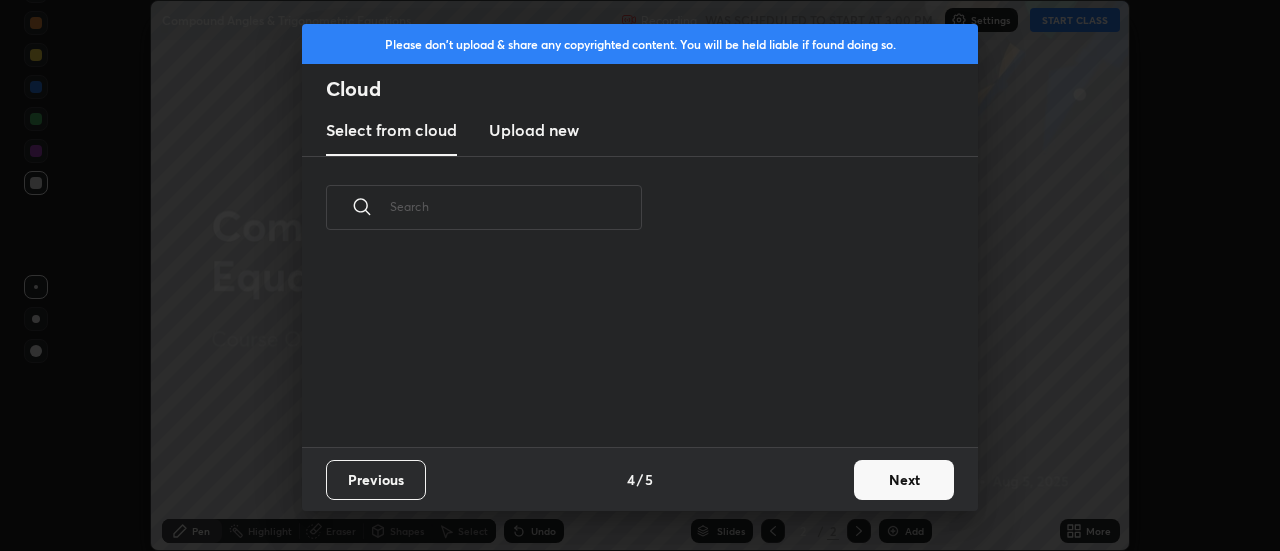 scroll, scrollTop: 0, scrollLeft: 0, axis: both 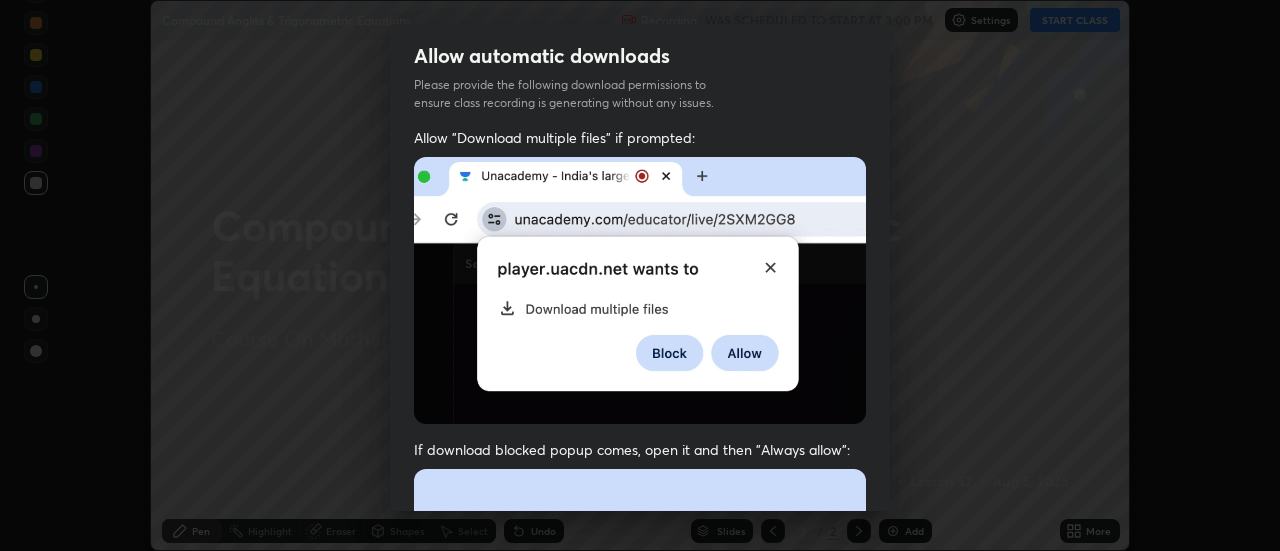 click on "Previous 5 / 5 Done" at bounding box center [640, 1002] 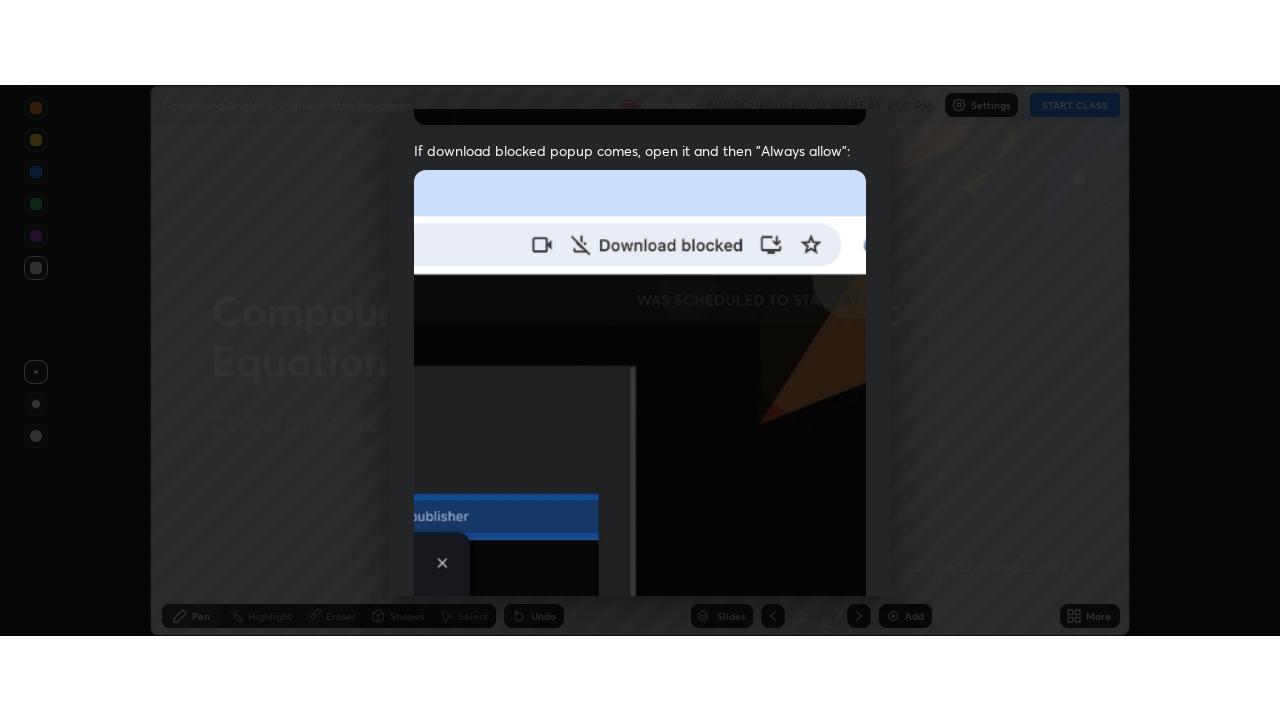 scroll, scrollTop: 513, scrollLeft: 0, axis: vertical 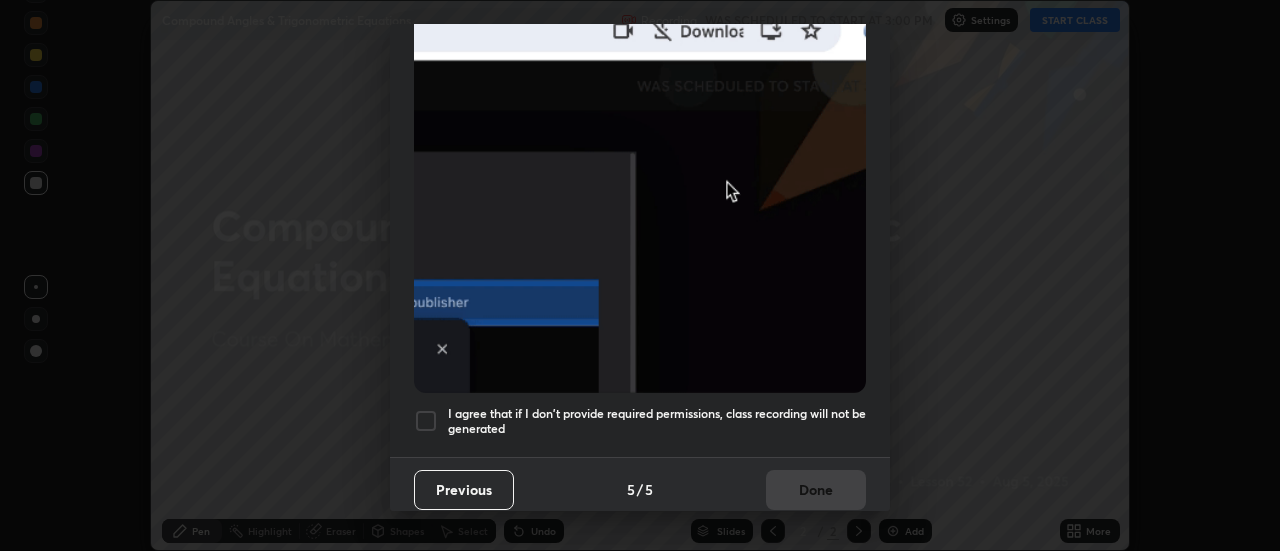click on "I agree that if I don't provide required permissions, class recording will not be generated" at bounding box center [657, 421] 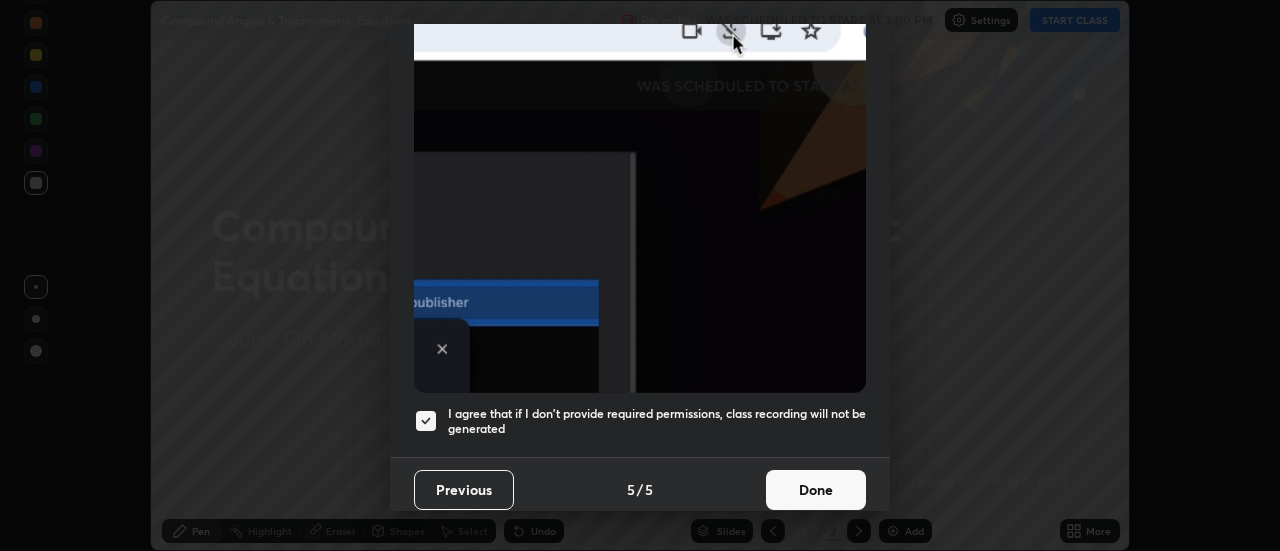 click on "Done" at bounding box center (816, 490) 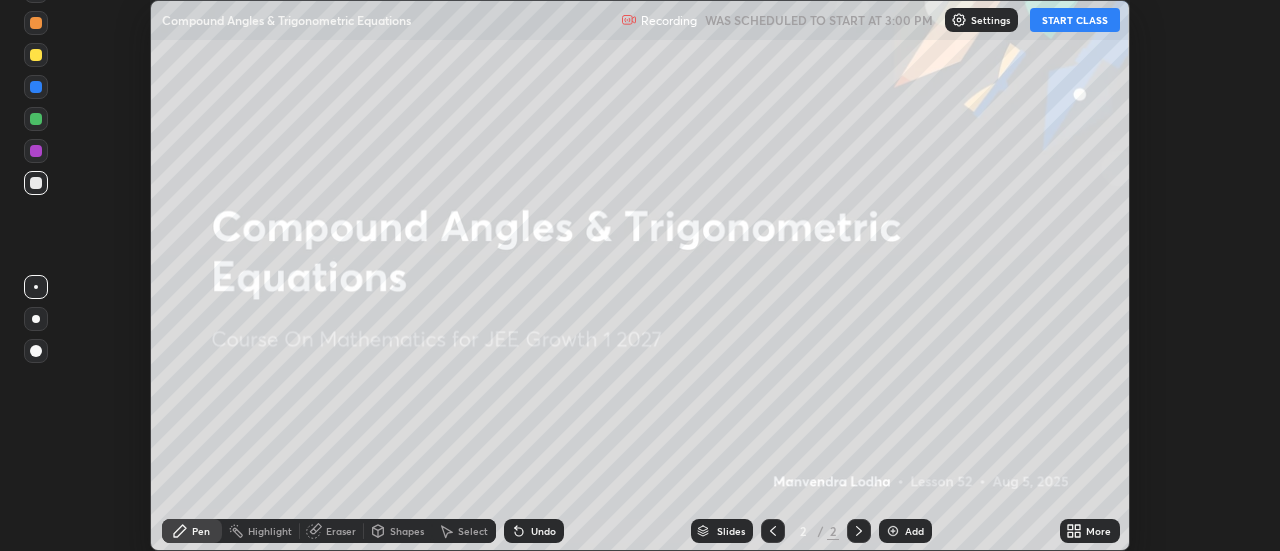 click 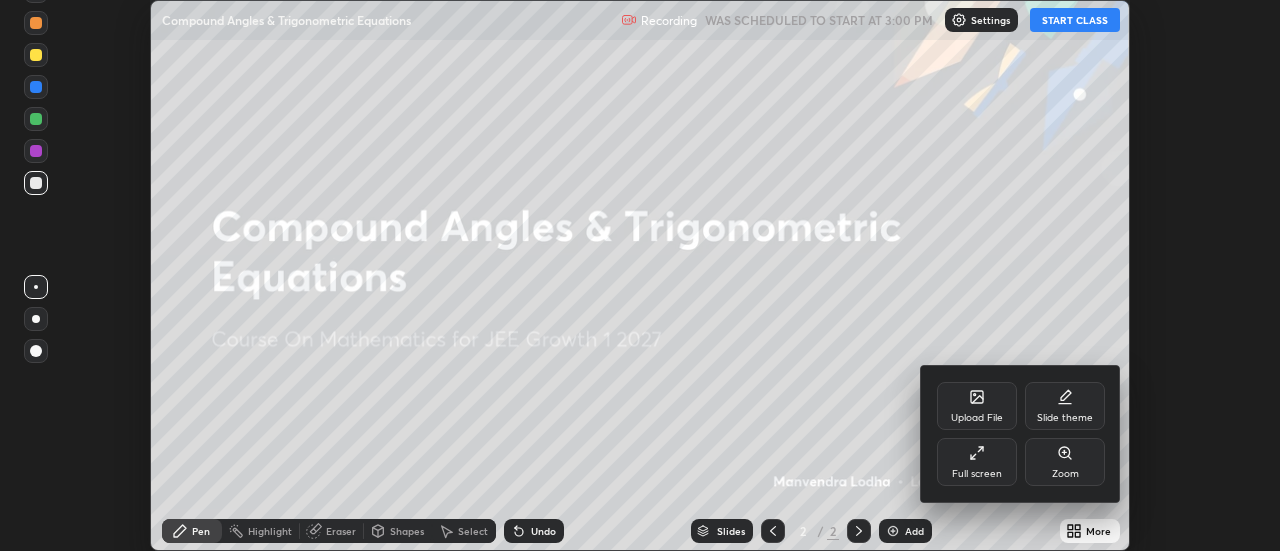 click on "Full screen" at bounding box center (977, 462) 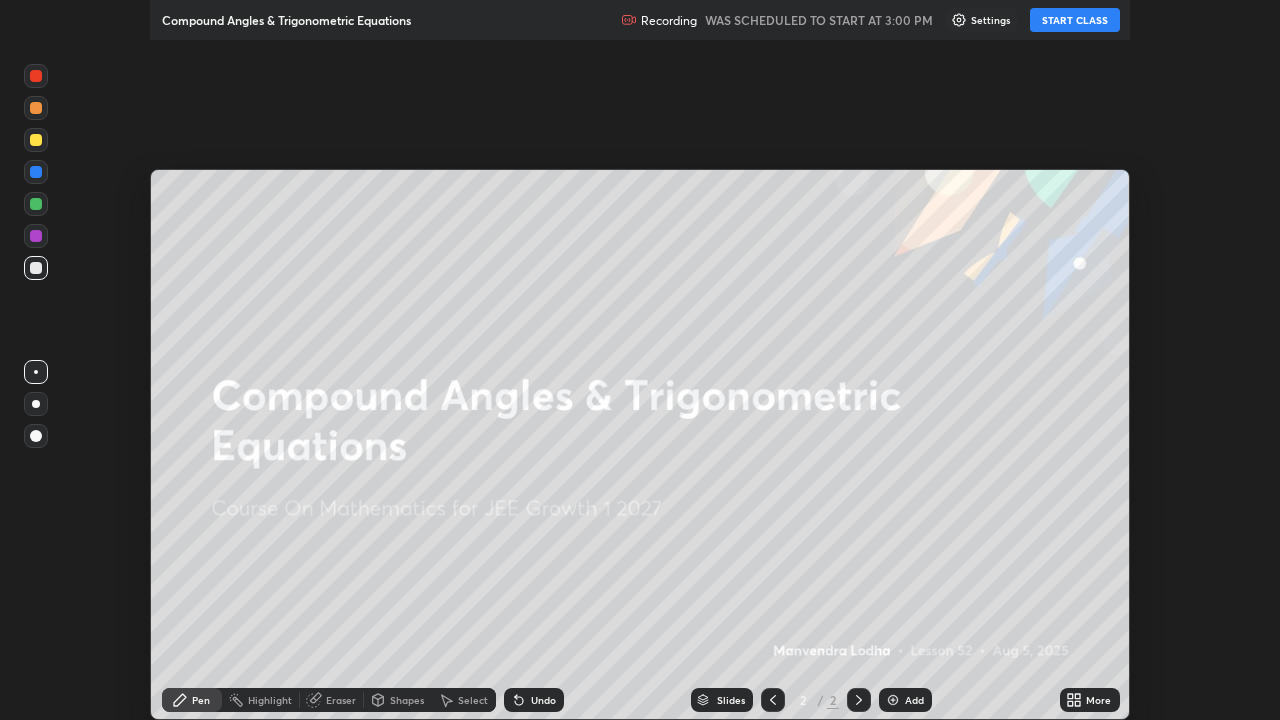 scroll, scrollTop: 99280, scrollLeft: 98720, axis: both 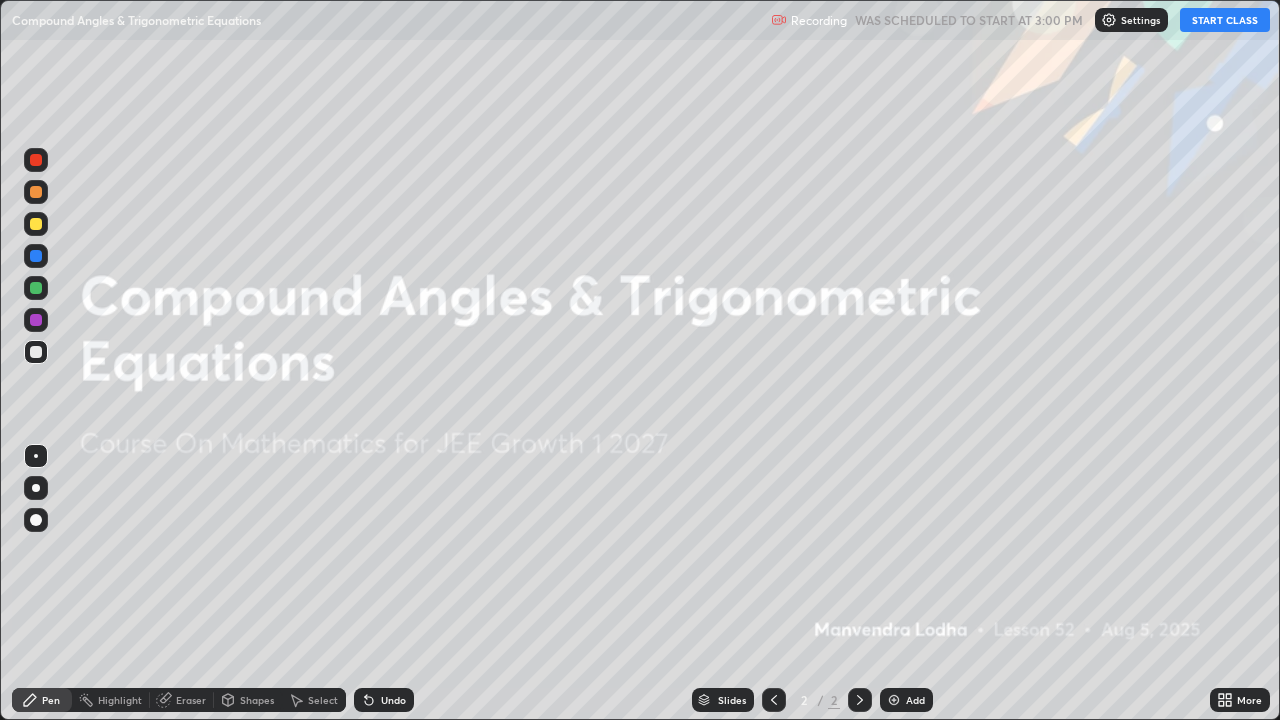 click on "START CLASS" at bounding box center (1225, 20) 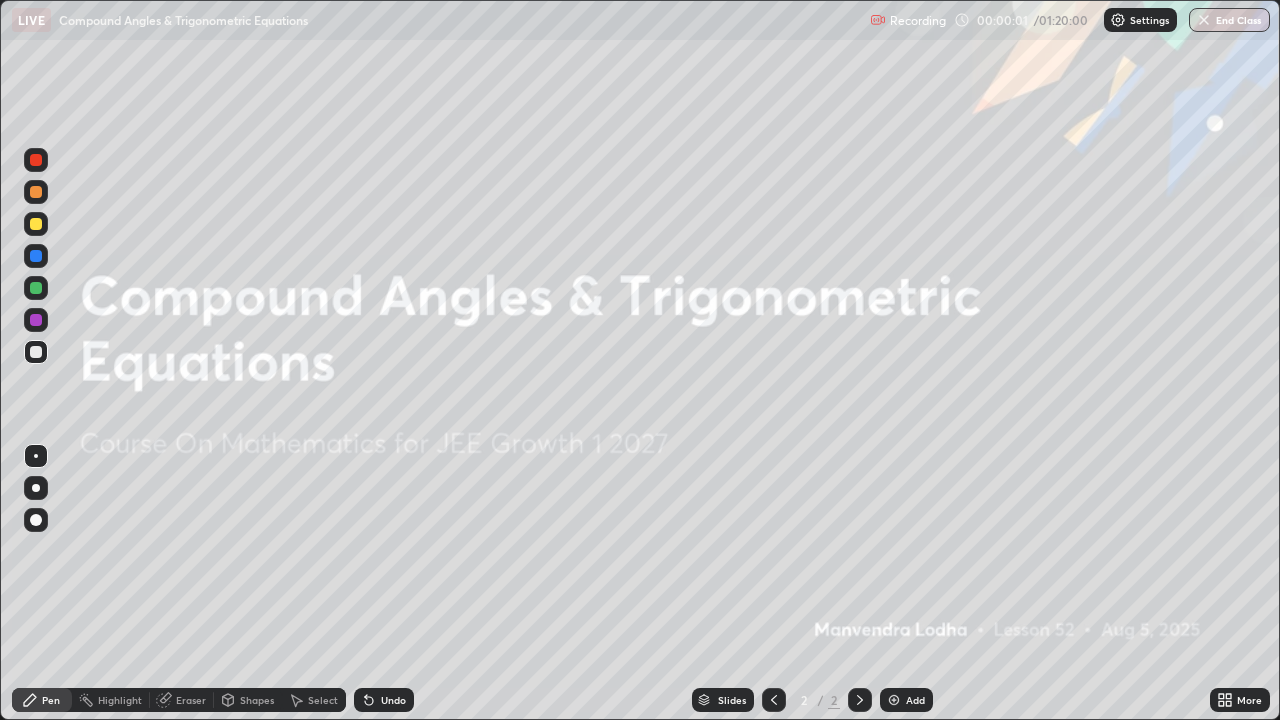 click on "Add" at bounding box center [915, 700] 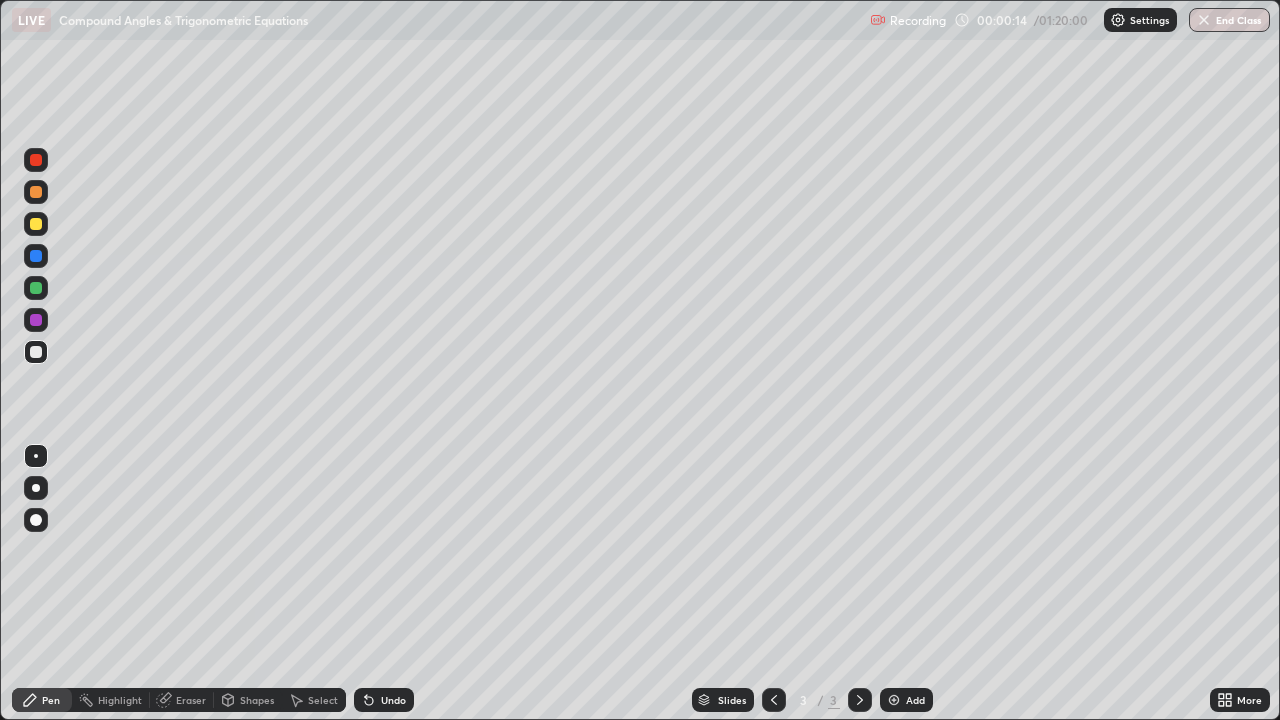 click at bounding box center (36, 288) 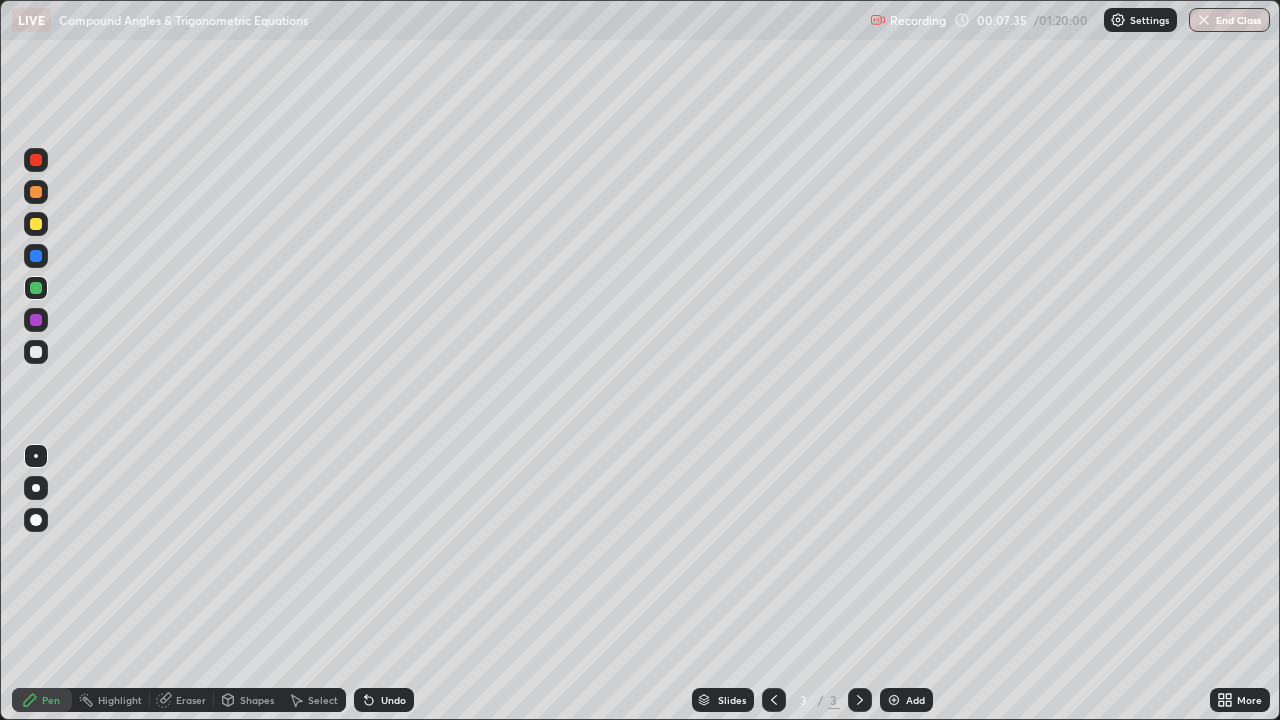 click on "Add" at bounding box center [915, 700] 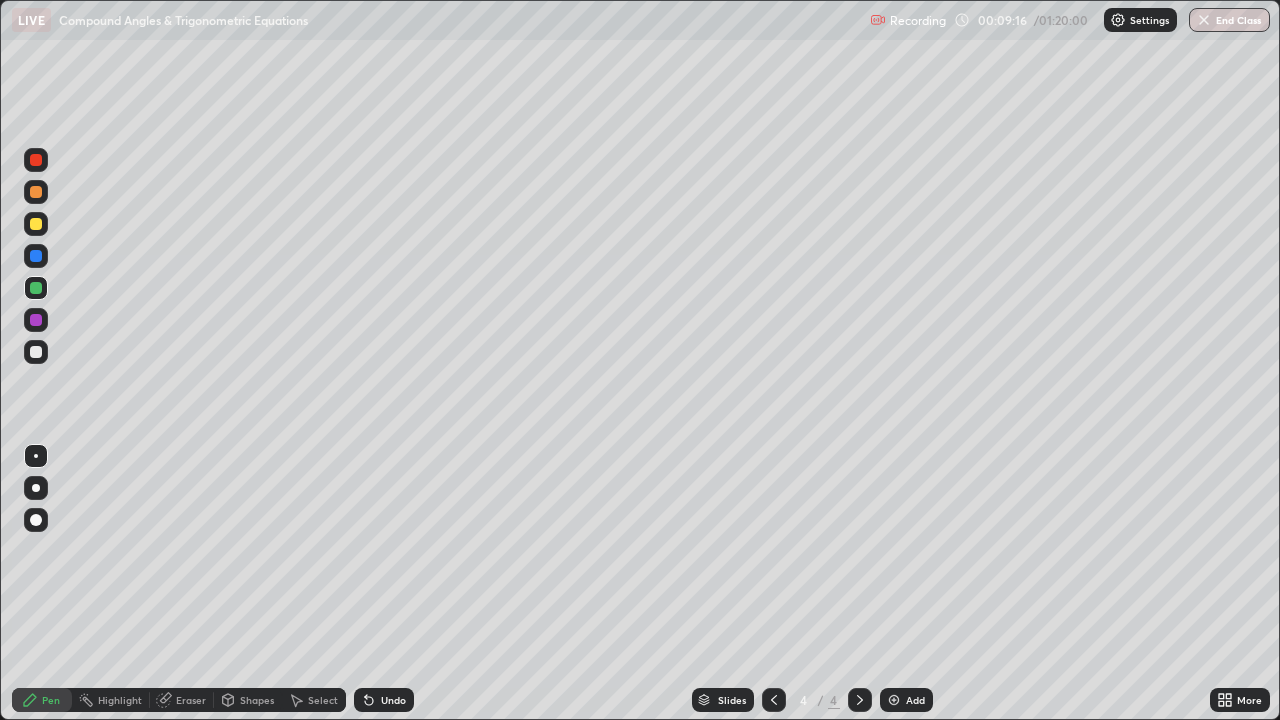click at bounding box center (36, 224) 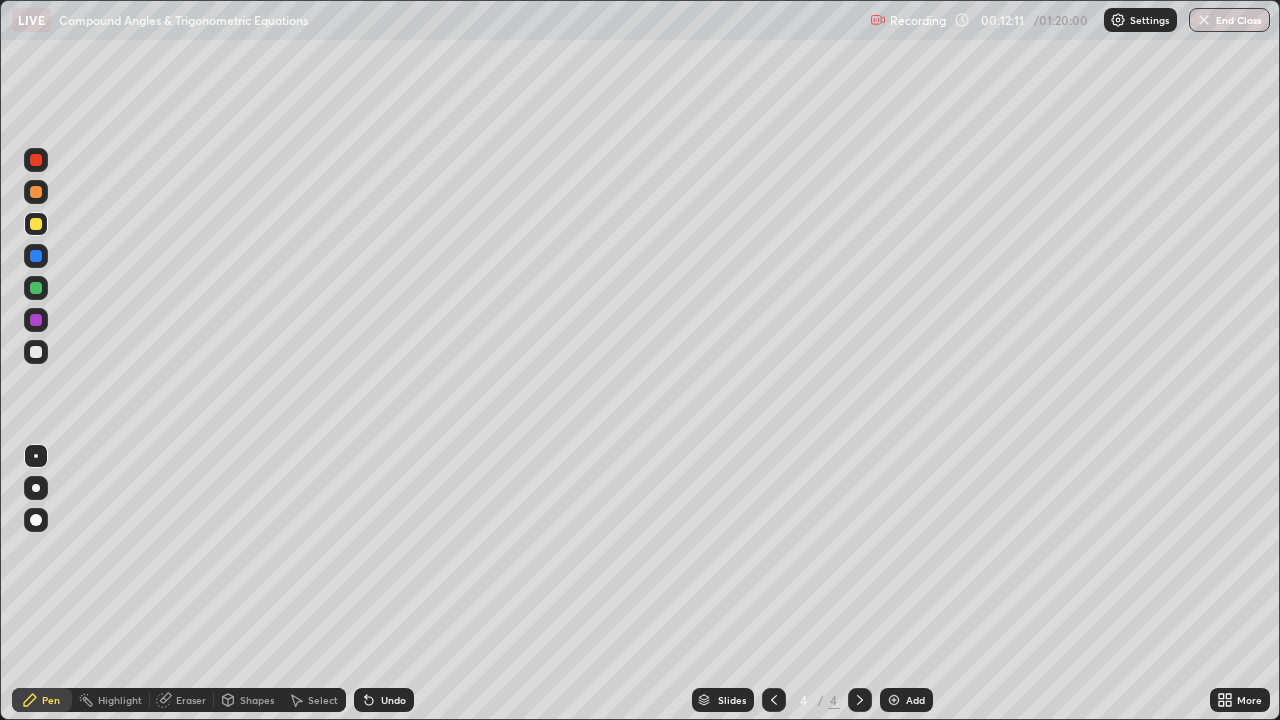 click on "Add" at bounding box center (915, 700) 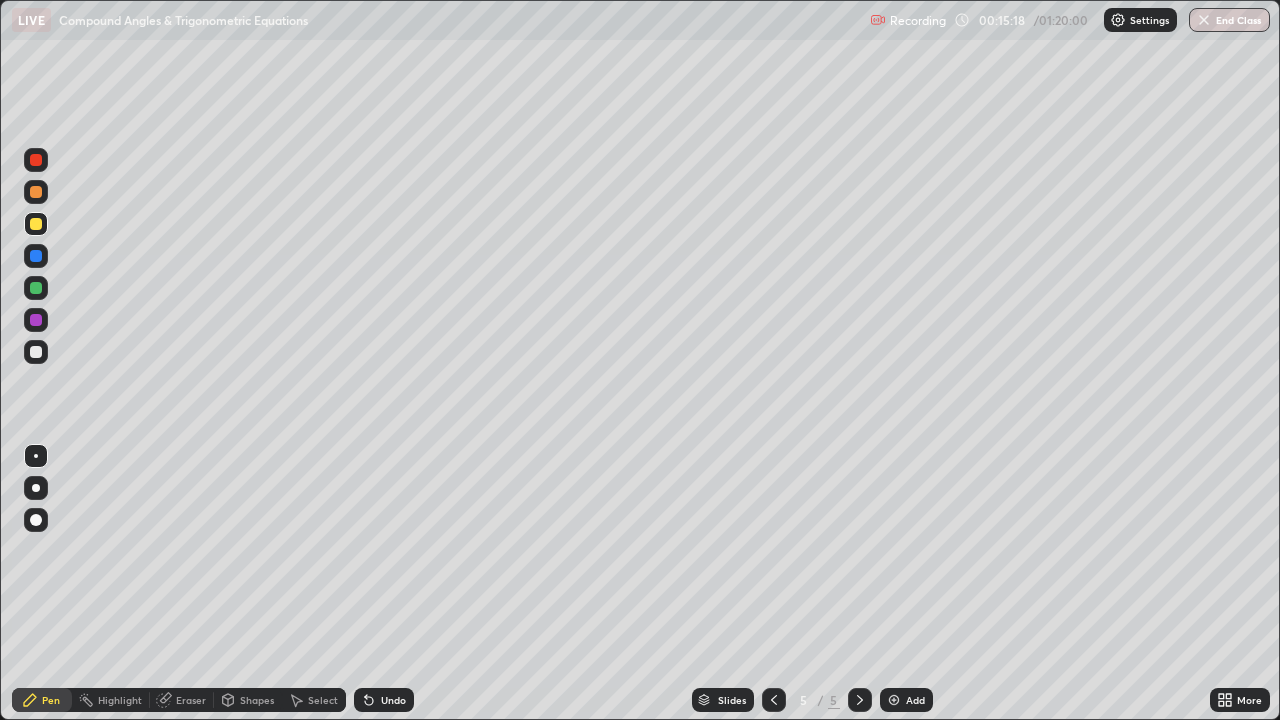 click on "Add" at bounding box center (915, 700) 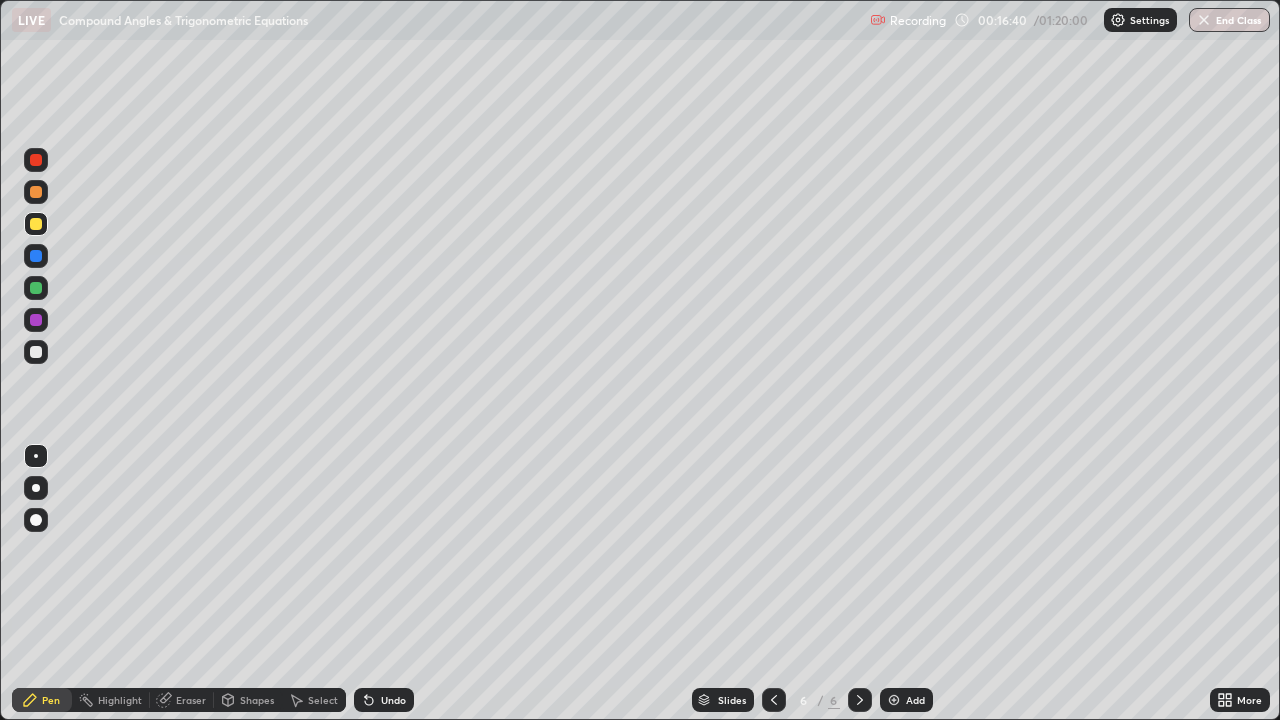 click at bounding box center (774, 700) 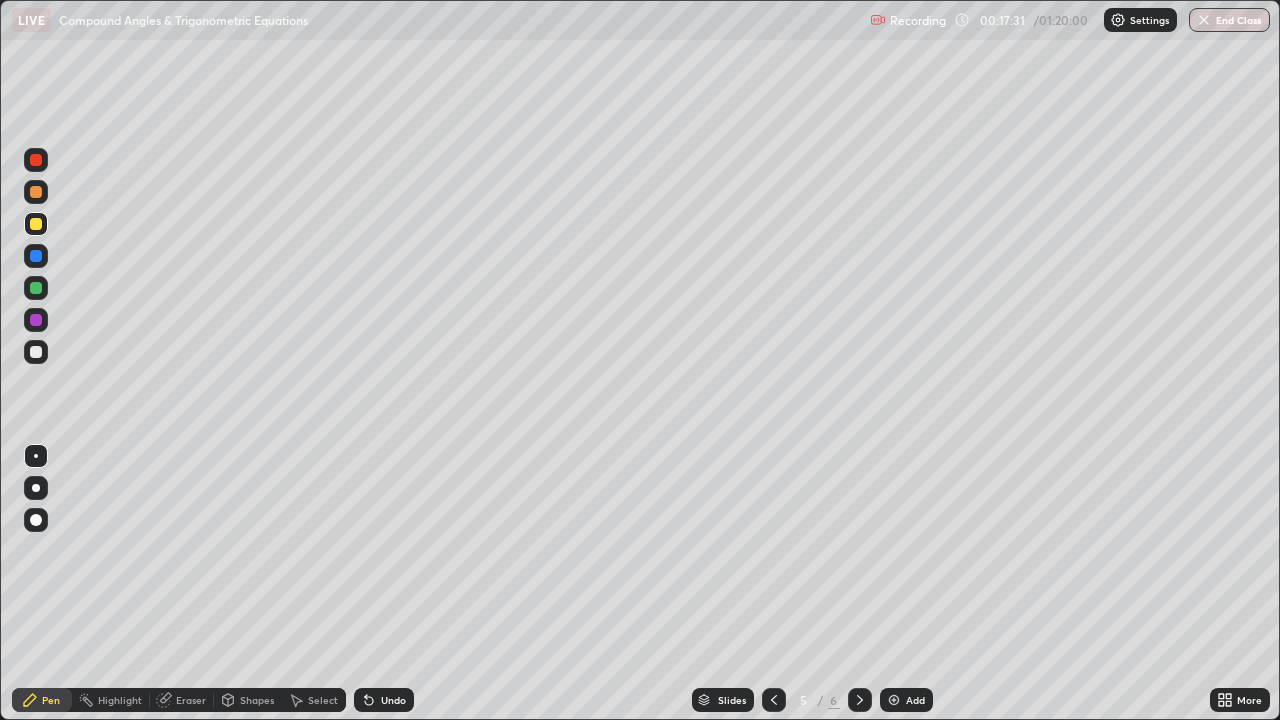click 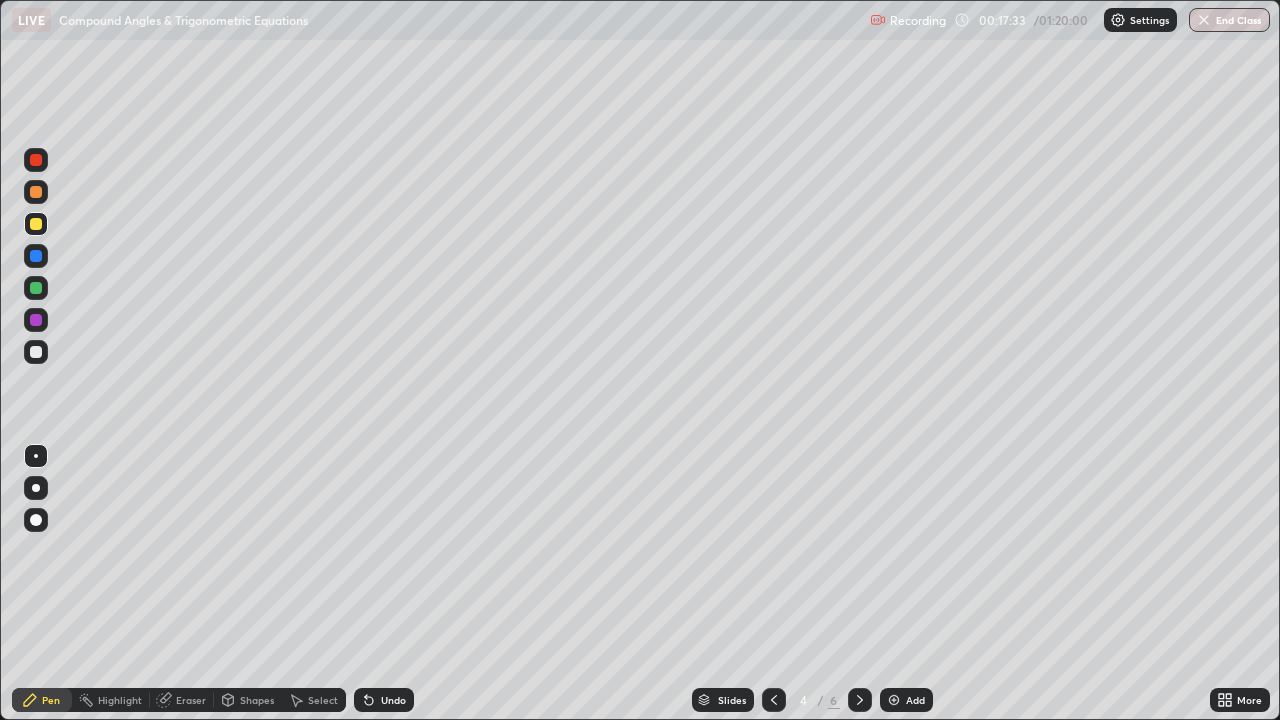 click at bounding box center [860, 700] 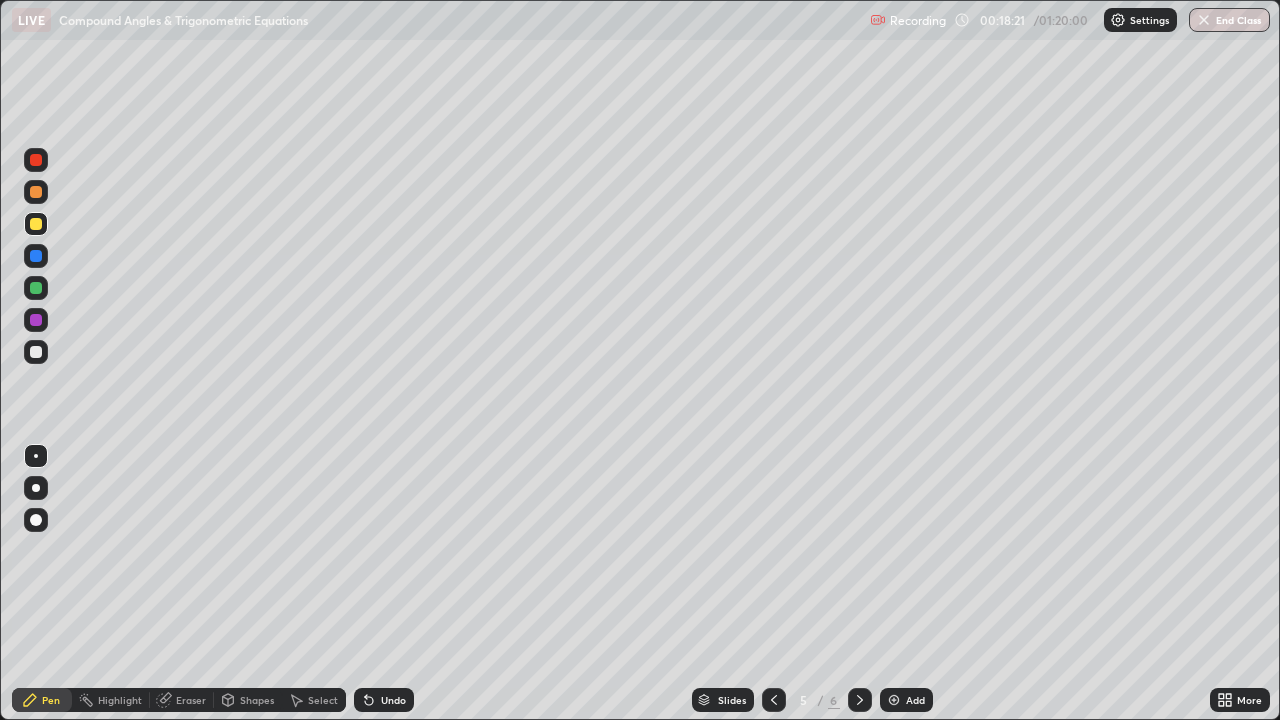 click at bounding box center [860, 700] 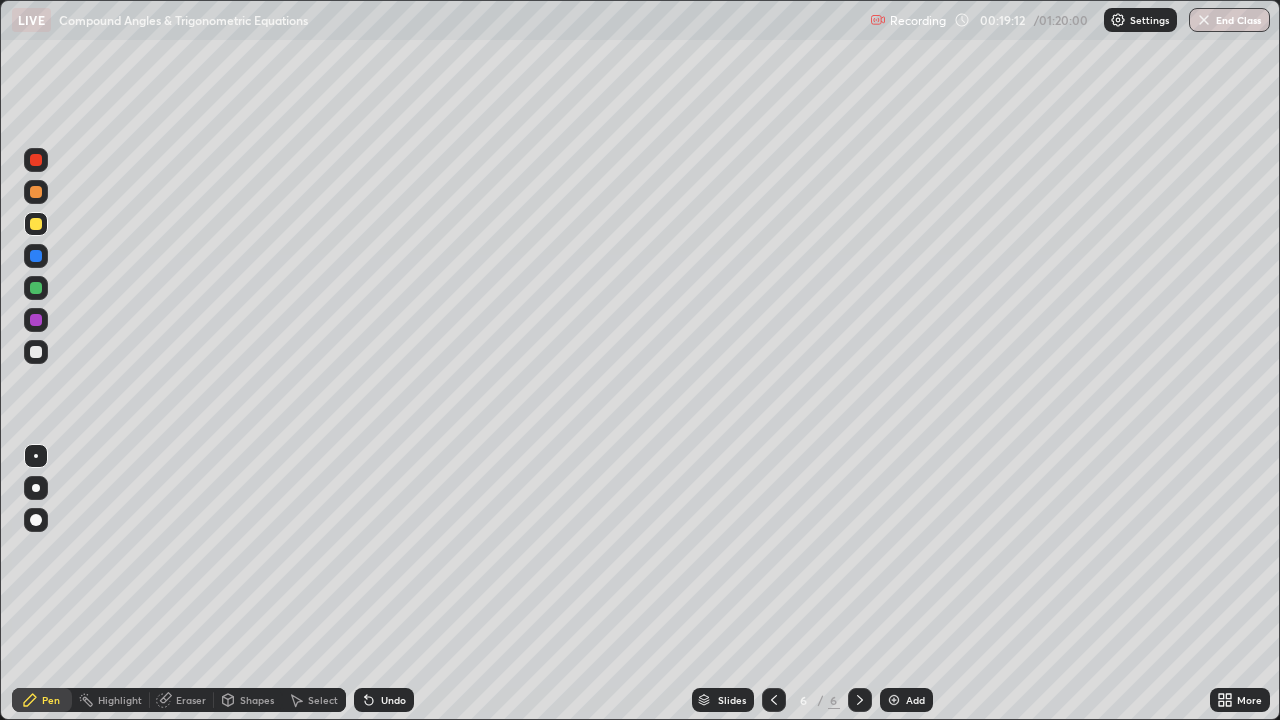 click on "Add" at bounding box center [915, 700] 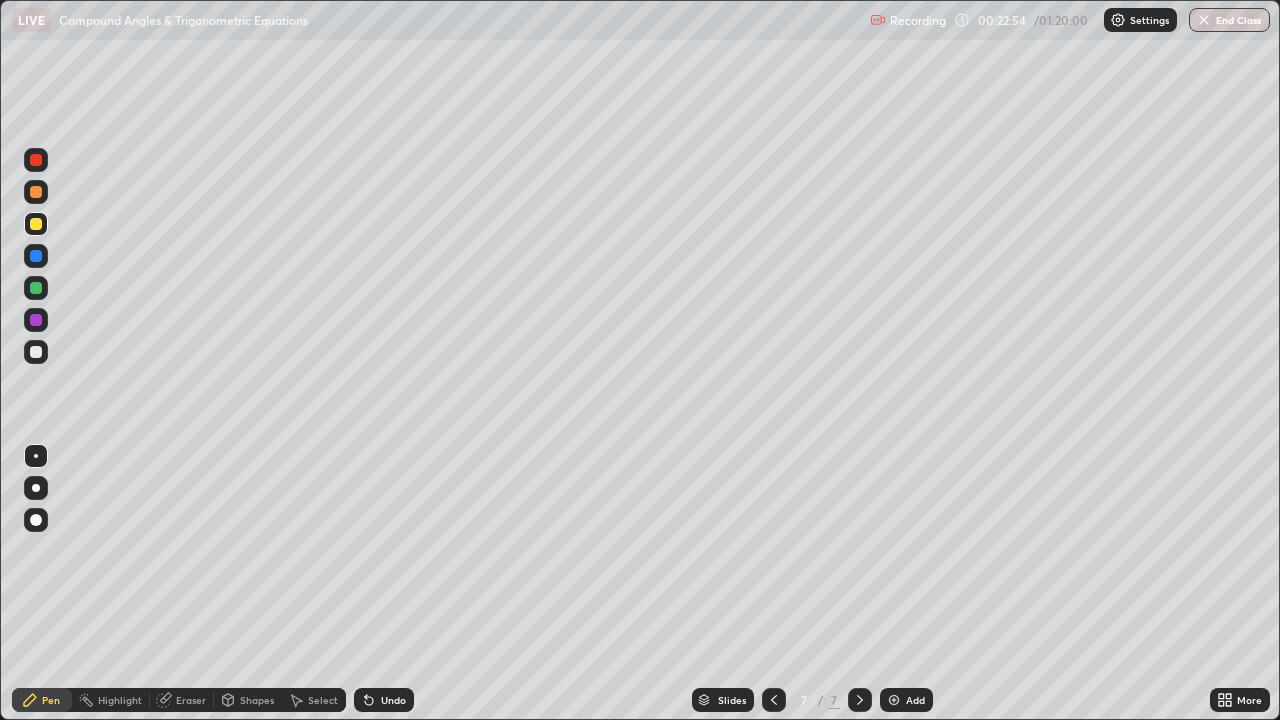 click on "Add" at bounding box center [915, 700] 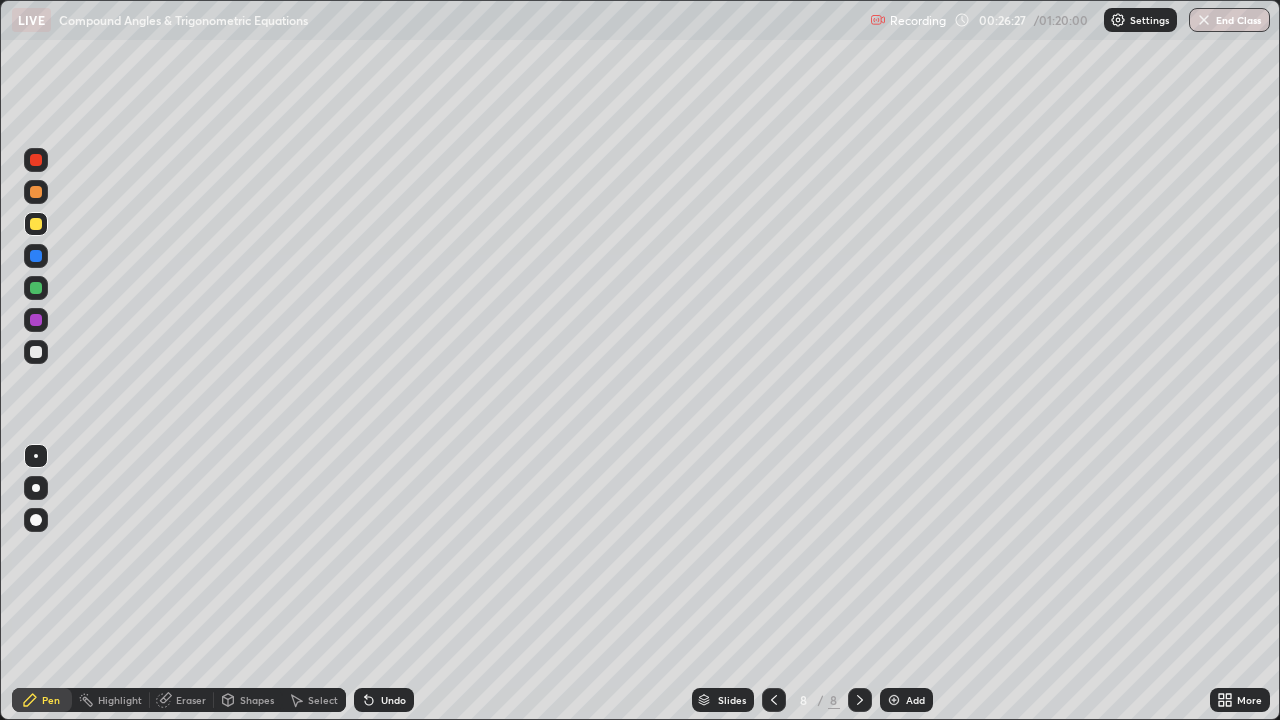 click on "Add" at bounding box center [915, 700] 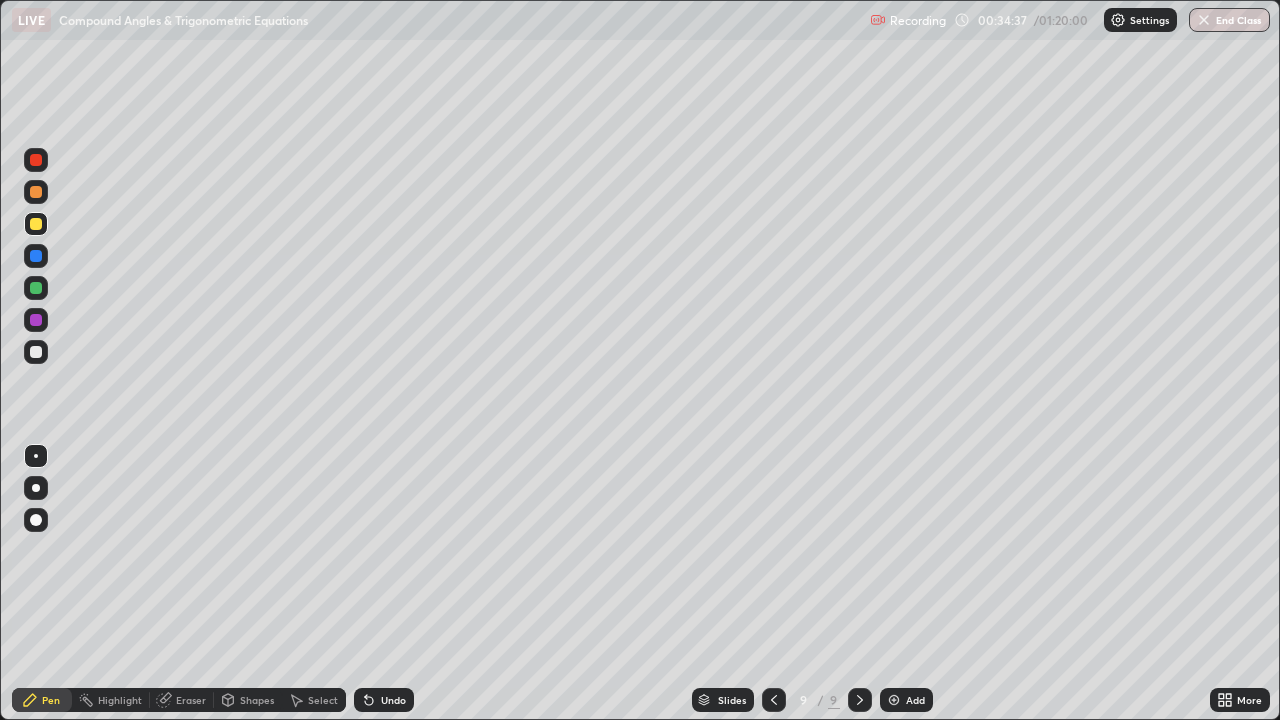 click on "Add" at bounding box center [906, 700] 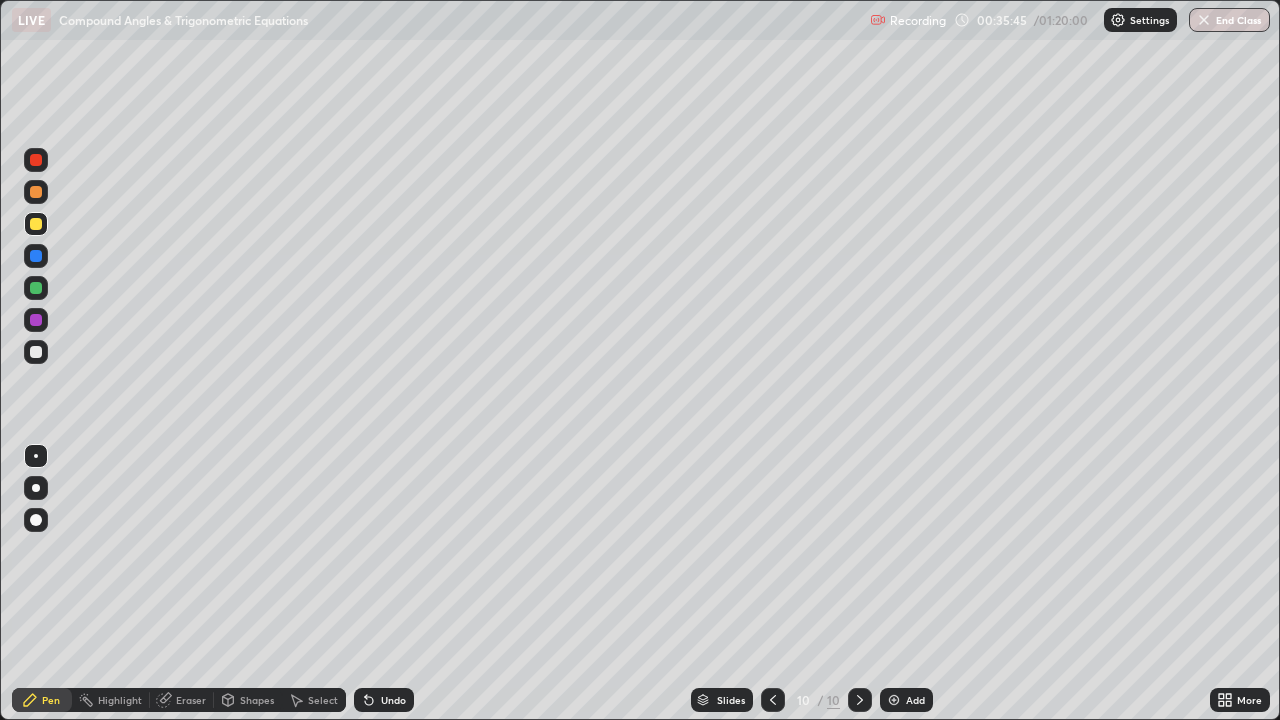click on "Add" at bounding box center (915, 700) 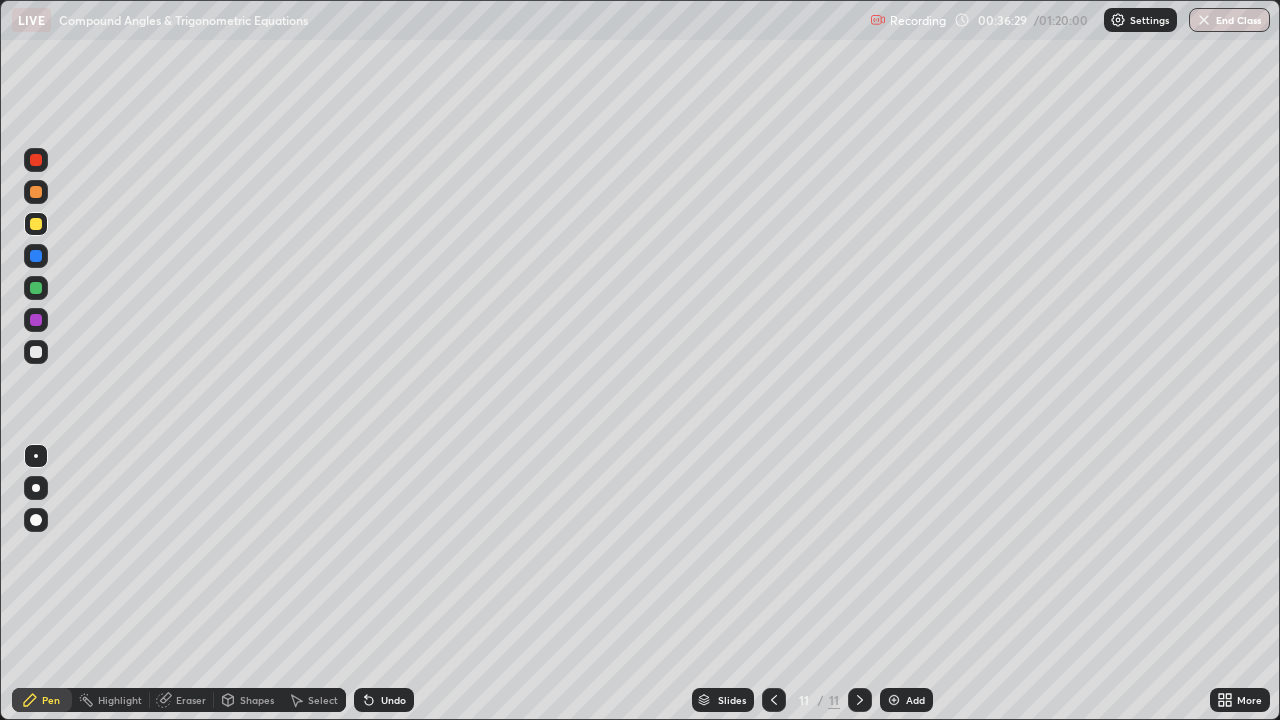 click at bounding box center [36, 224] 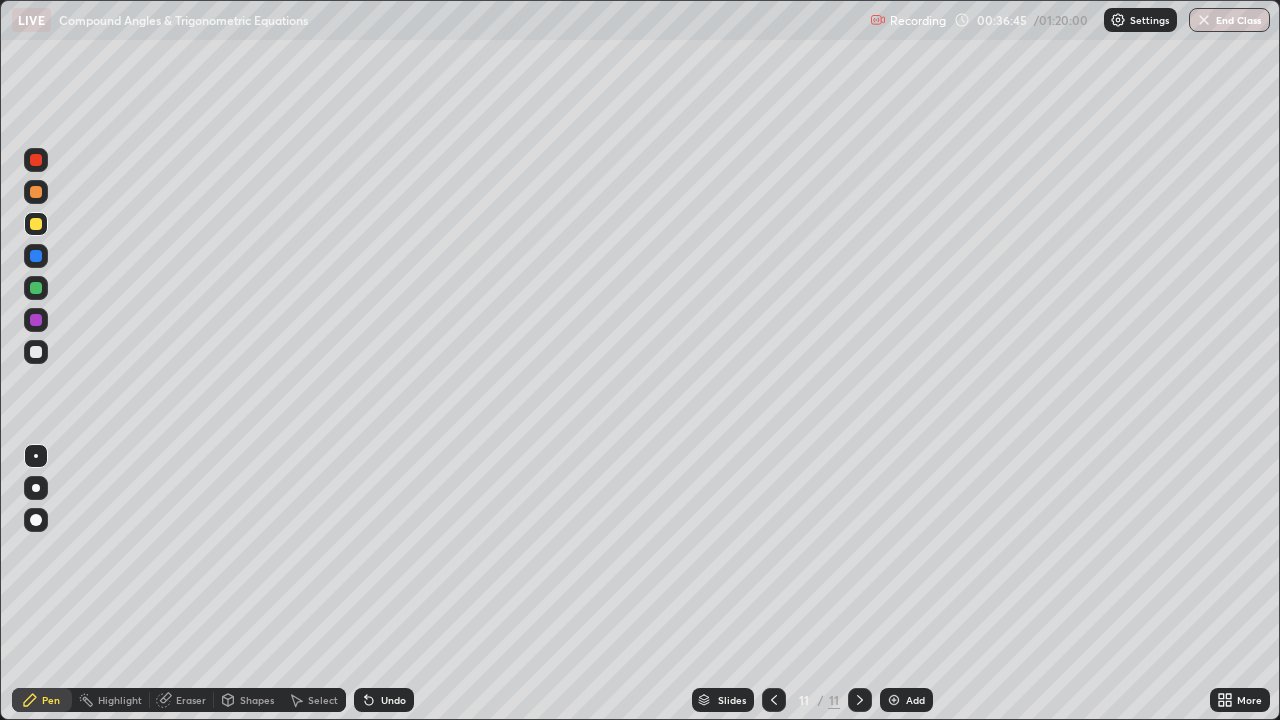 click at bounding box center (36, 352) 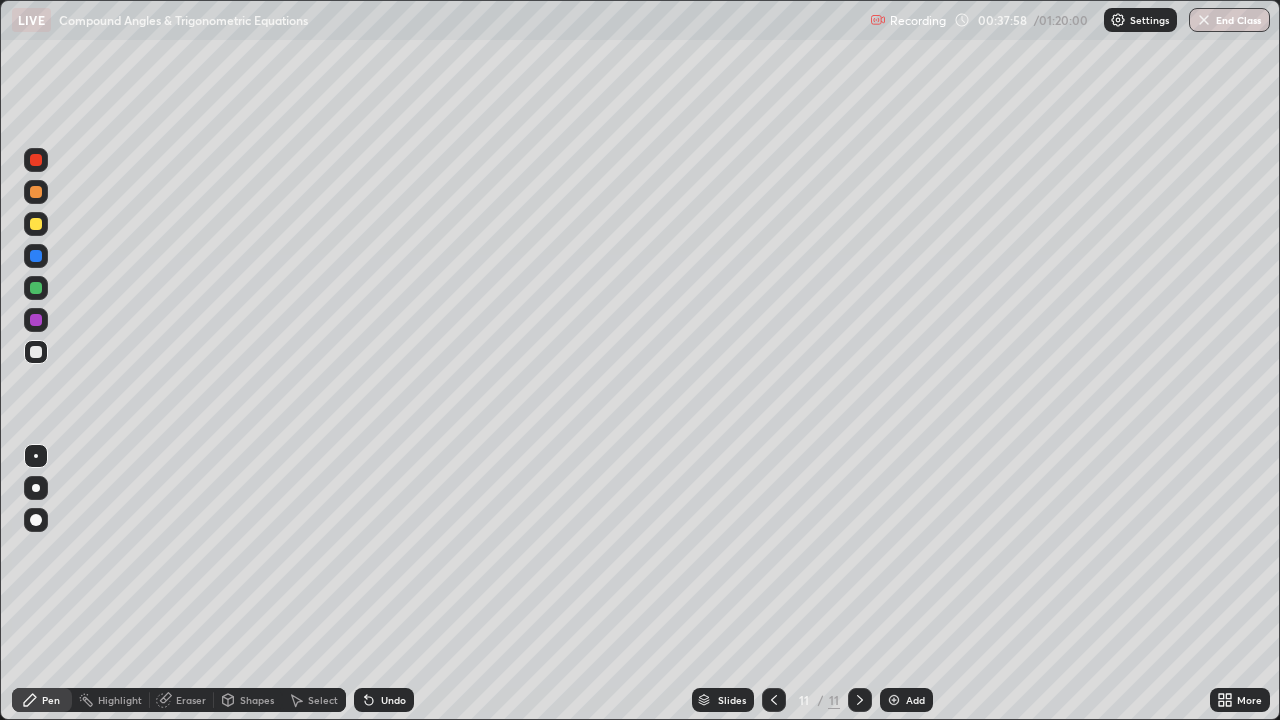 click at bounding box center [36, 288] 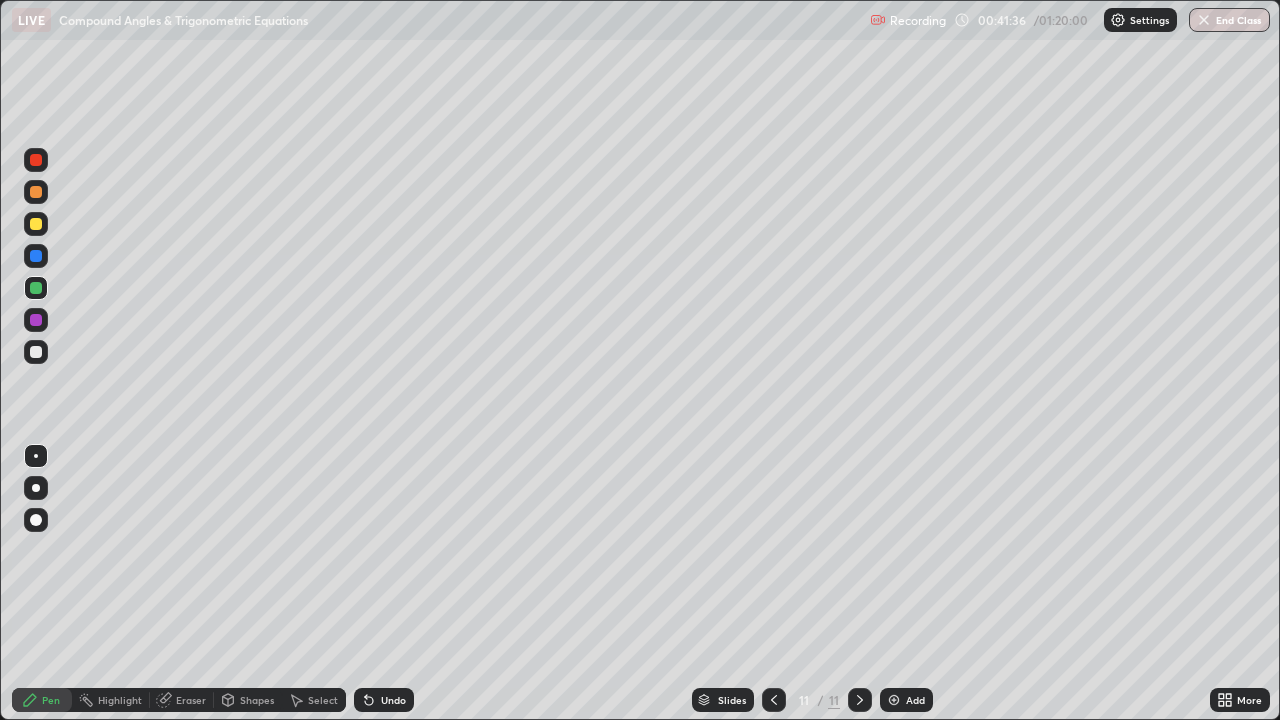 click at bounding box center [36, 352] 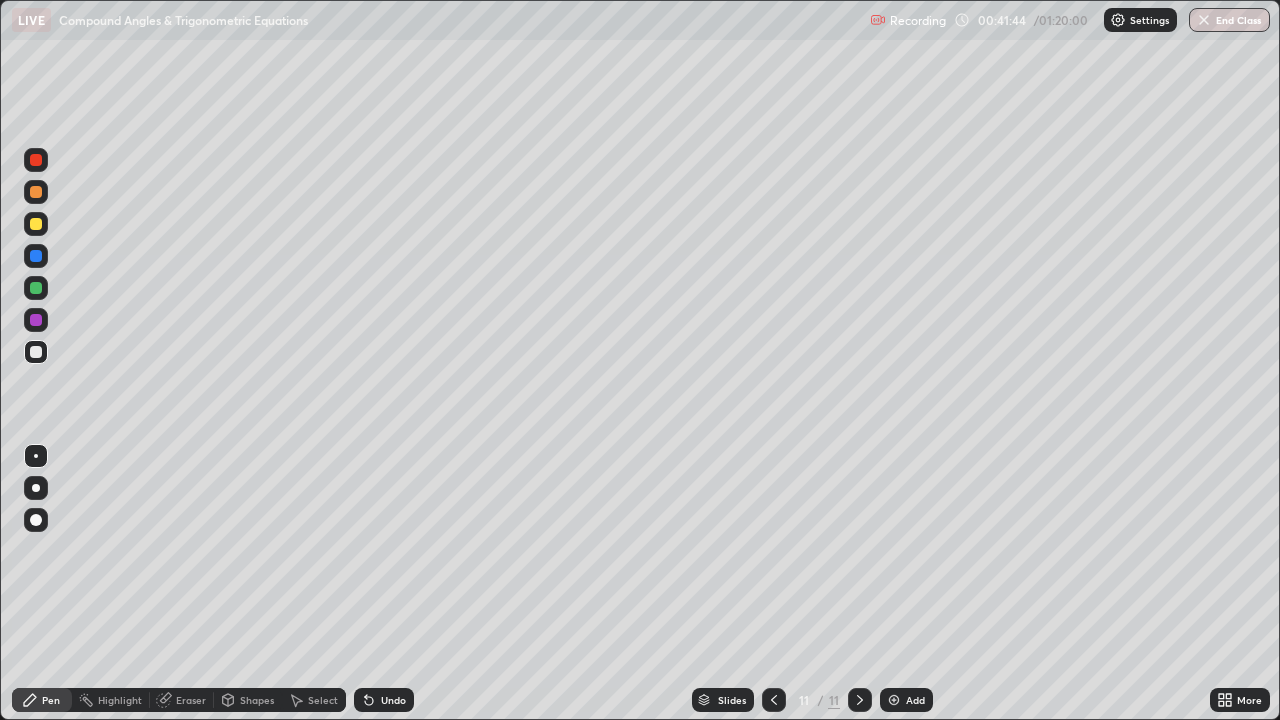 click on "Add" at bounding box center [915, 700] 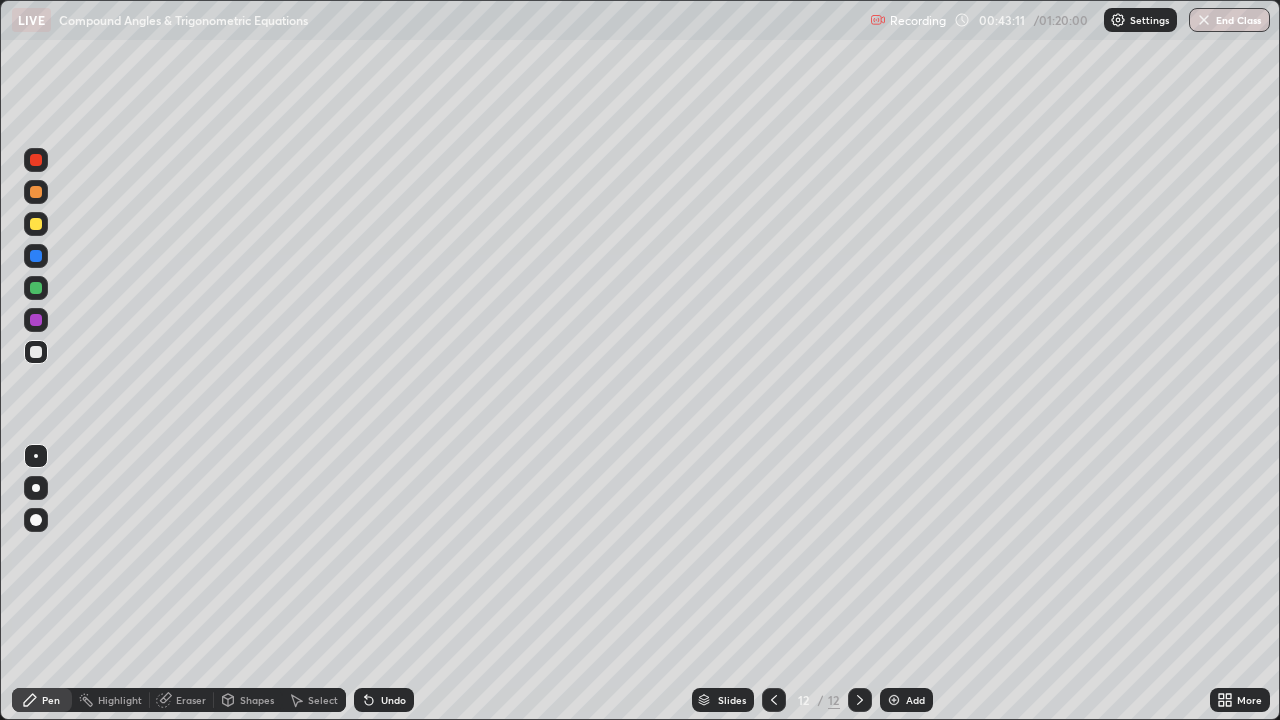 click at bounding box center (36, 224) 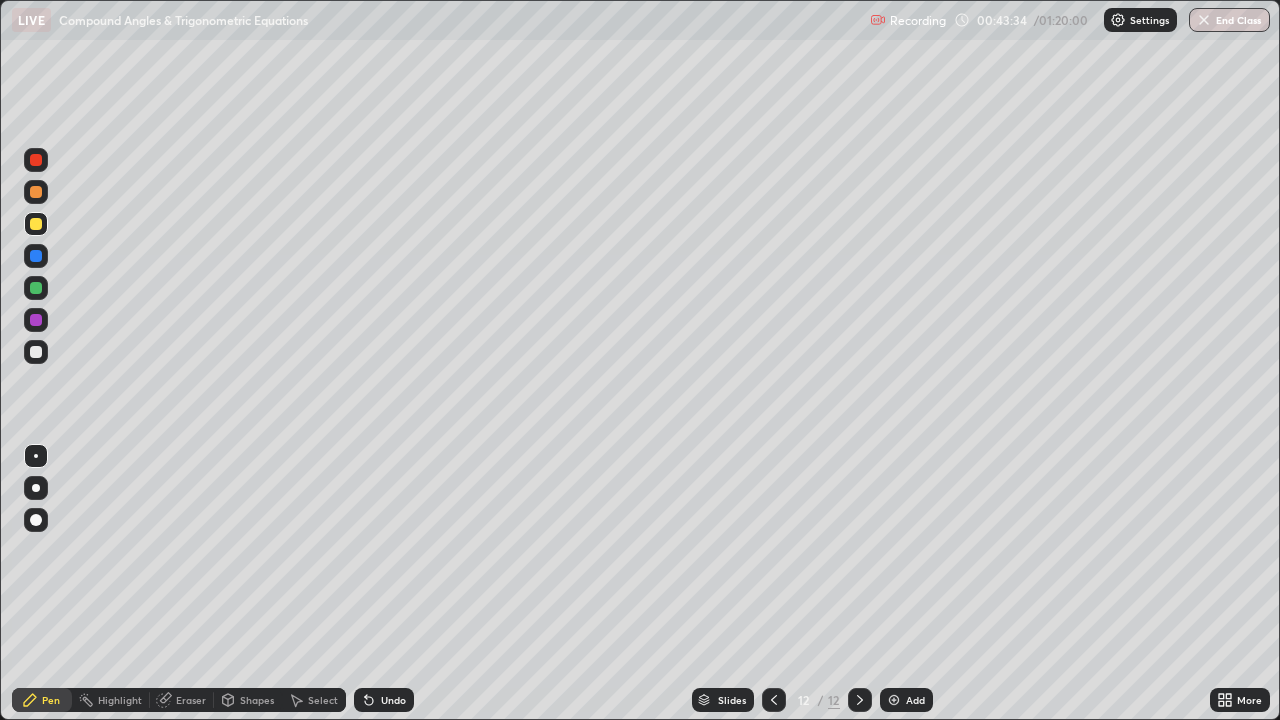click at bounding box center (36, 352) 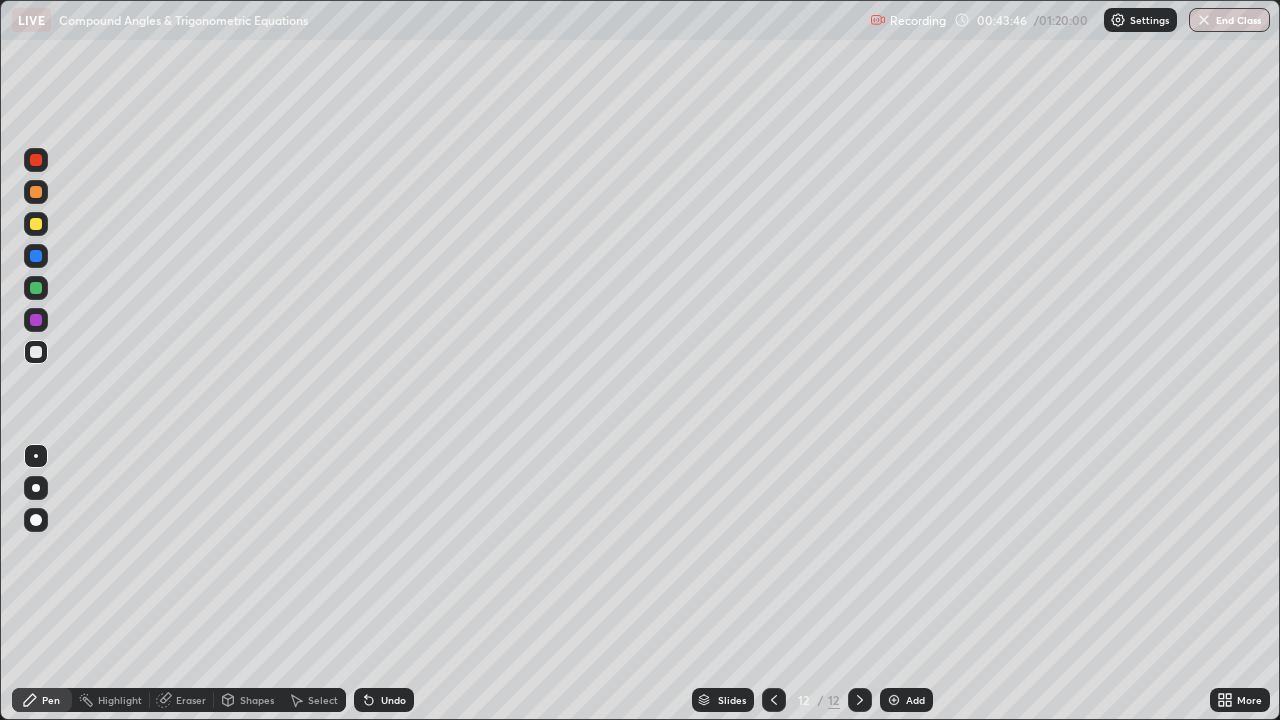 click at bounding box center (36, 288) 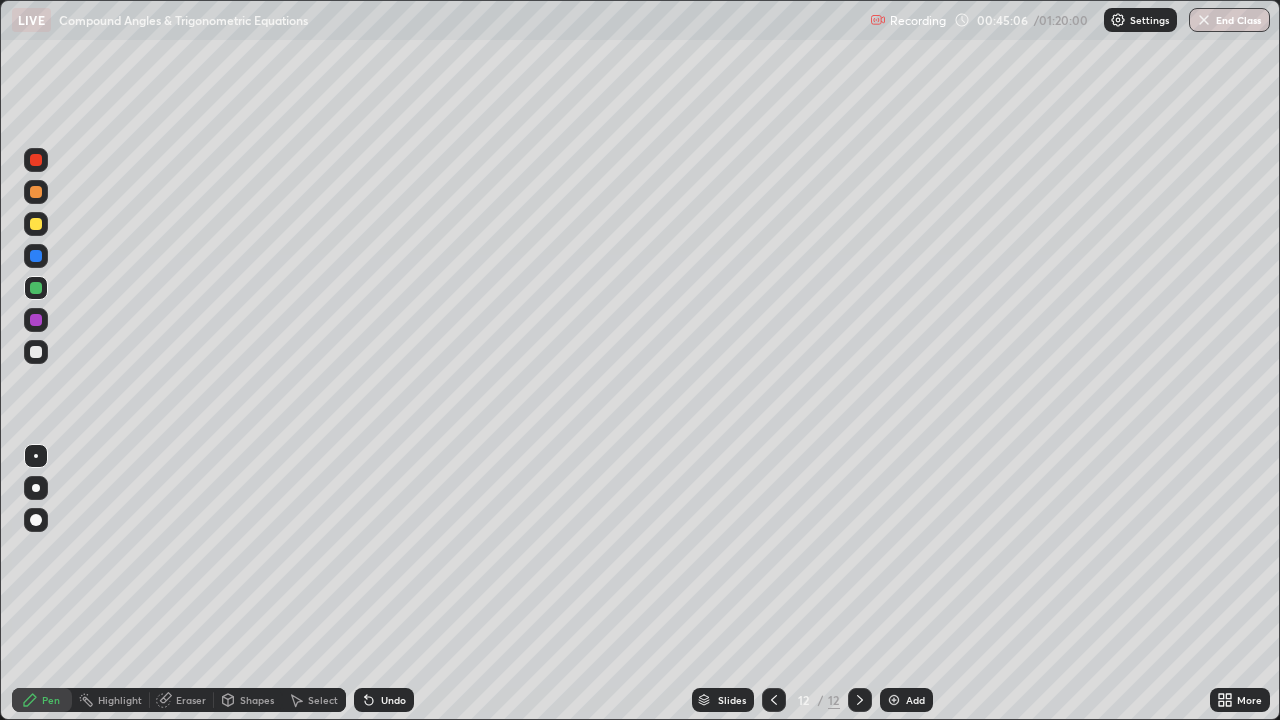 click at bounding box center [894, 700] 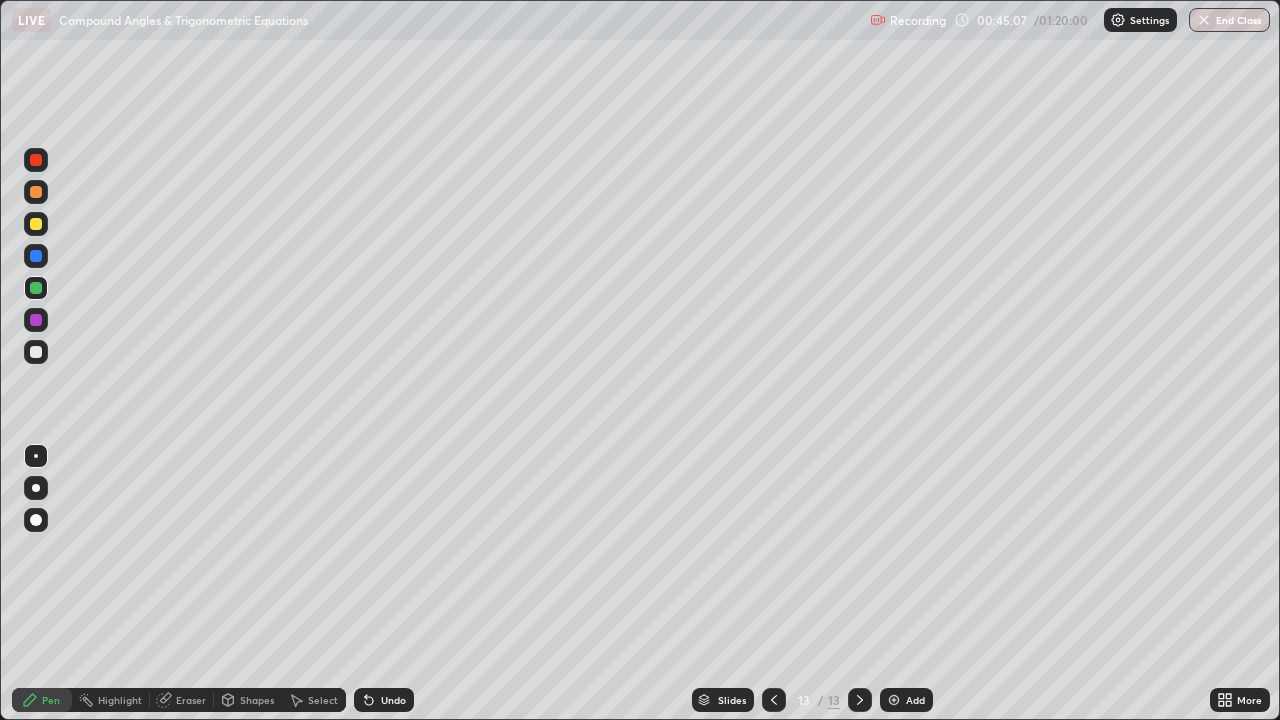 click at bounding box center (36, 224) 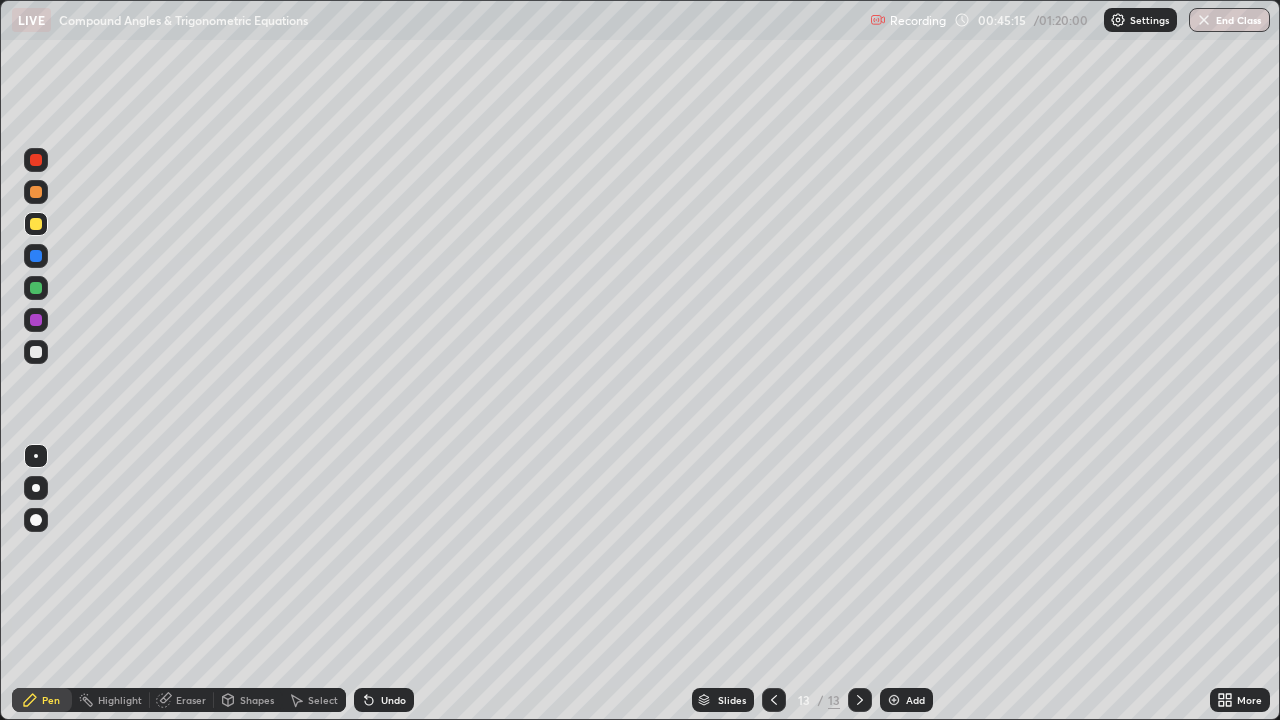 click on "Undo" at bounding box center (393, 700) 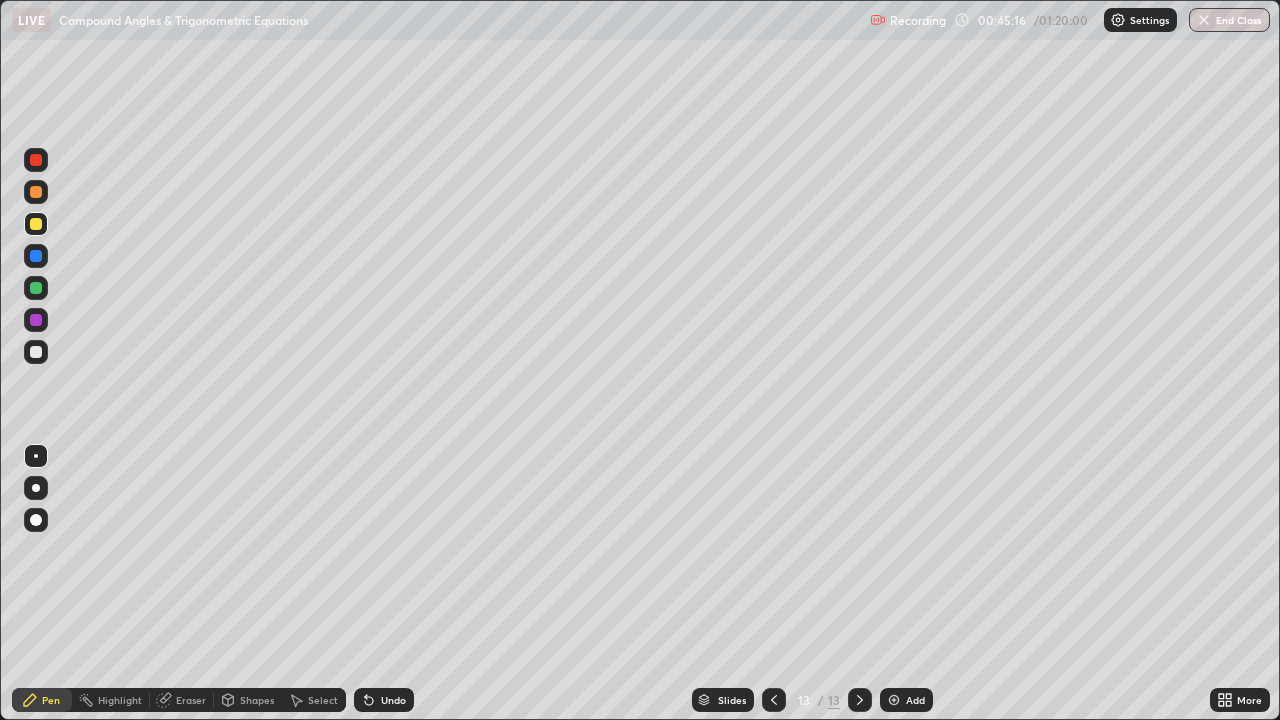 click on "Undo" at bounding box center [393, 700] 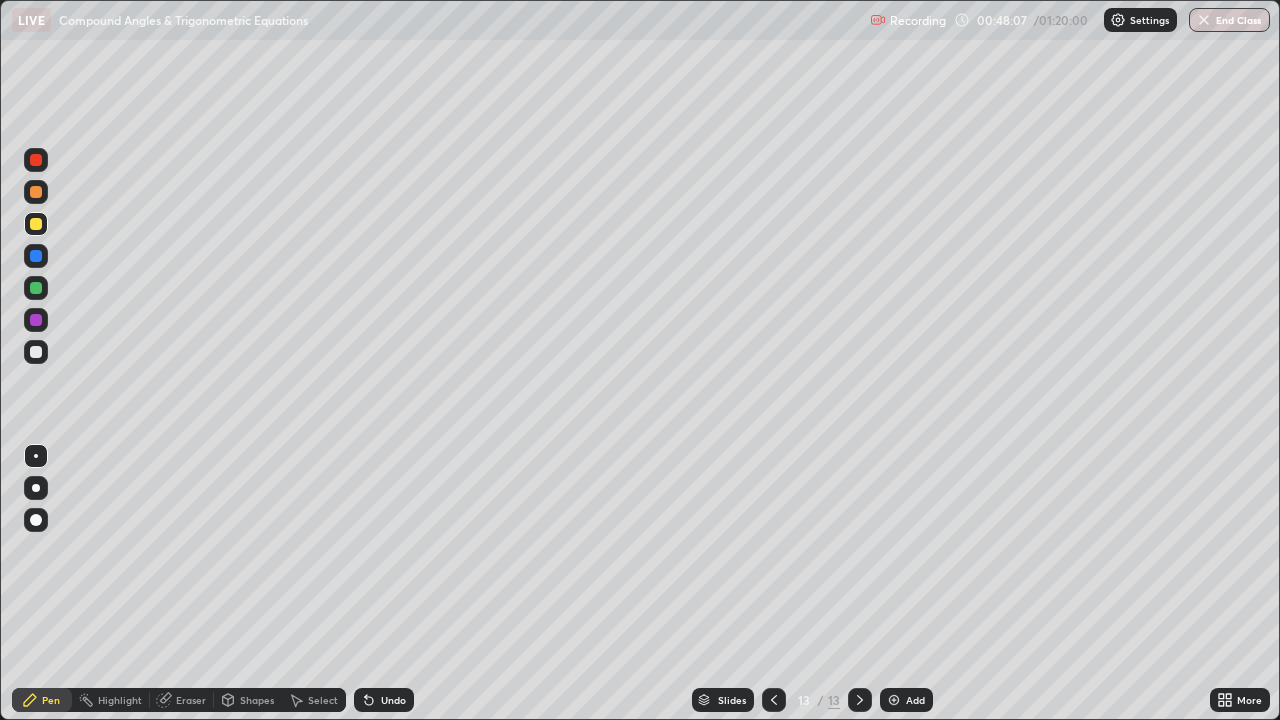 click at bounding box center [36, 352] 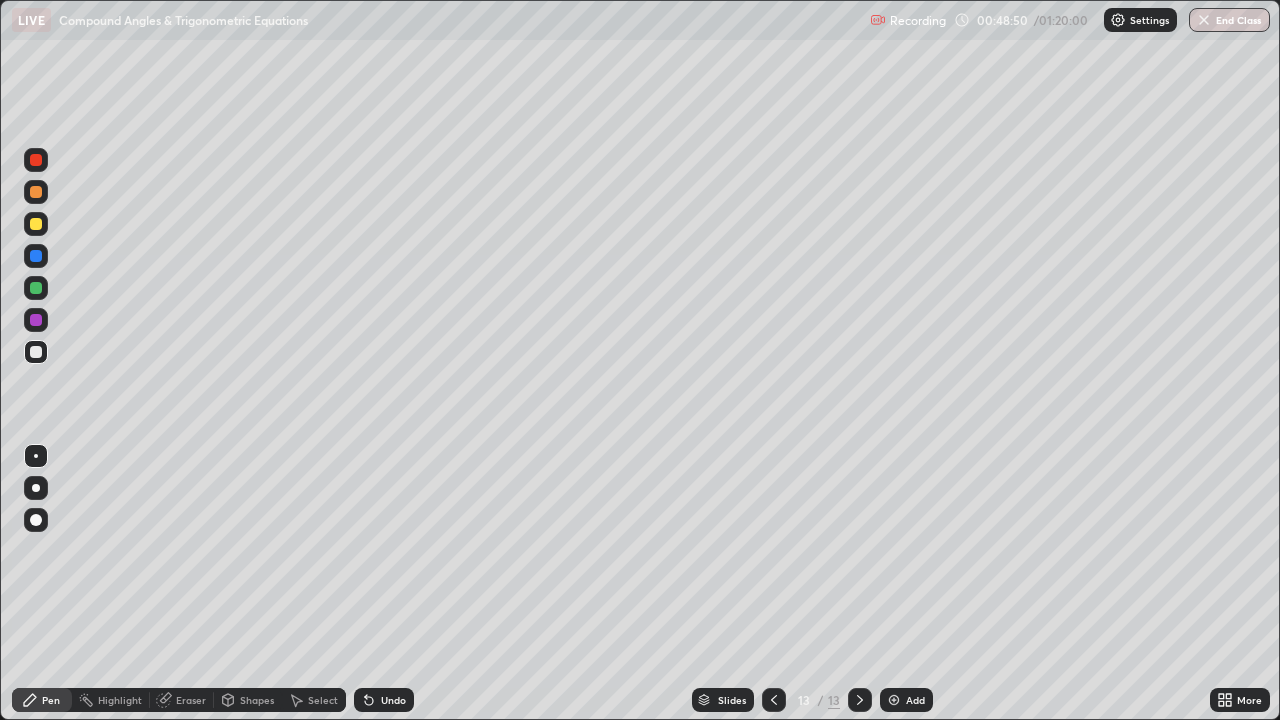click on "Undo" at bounding box center [384, 700] 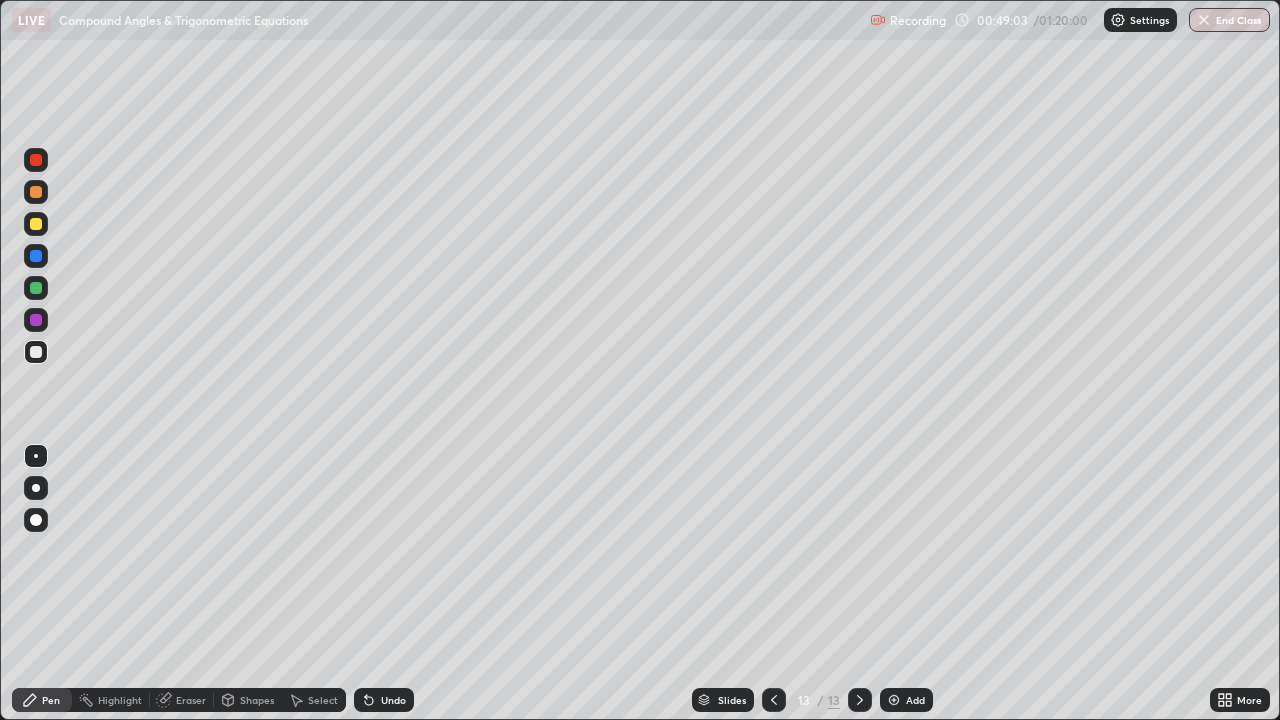 click at bounding box center [36, 288] 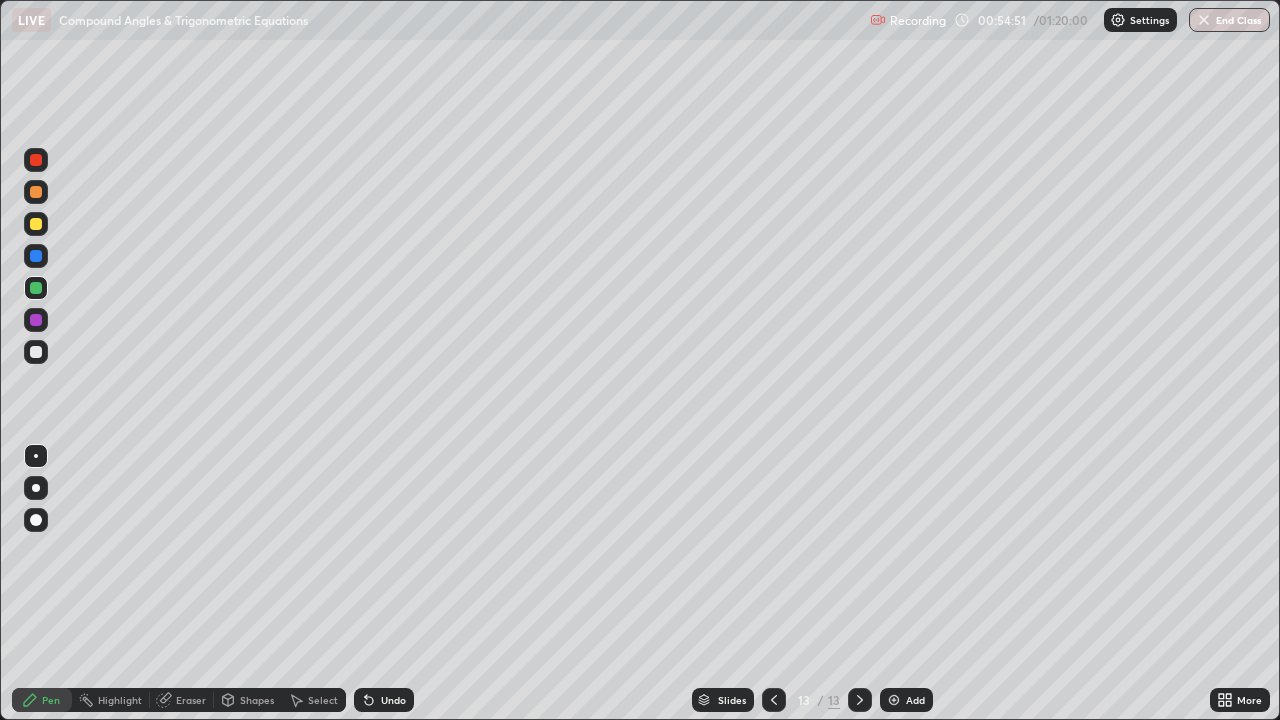 click at bounding box center [894, 700] 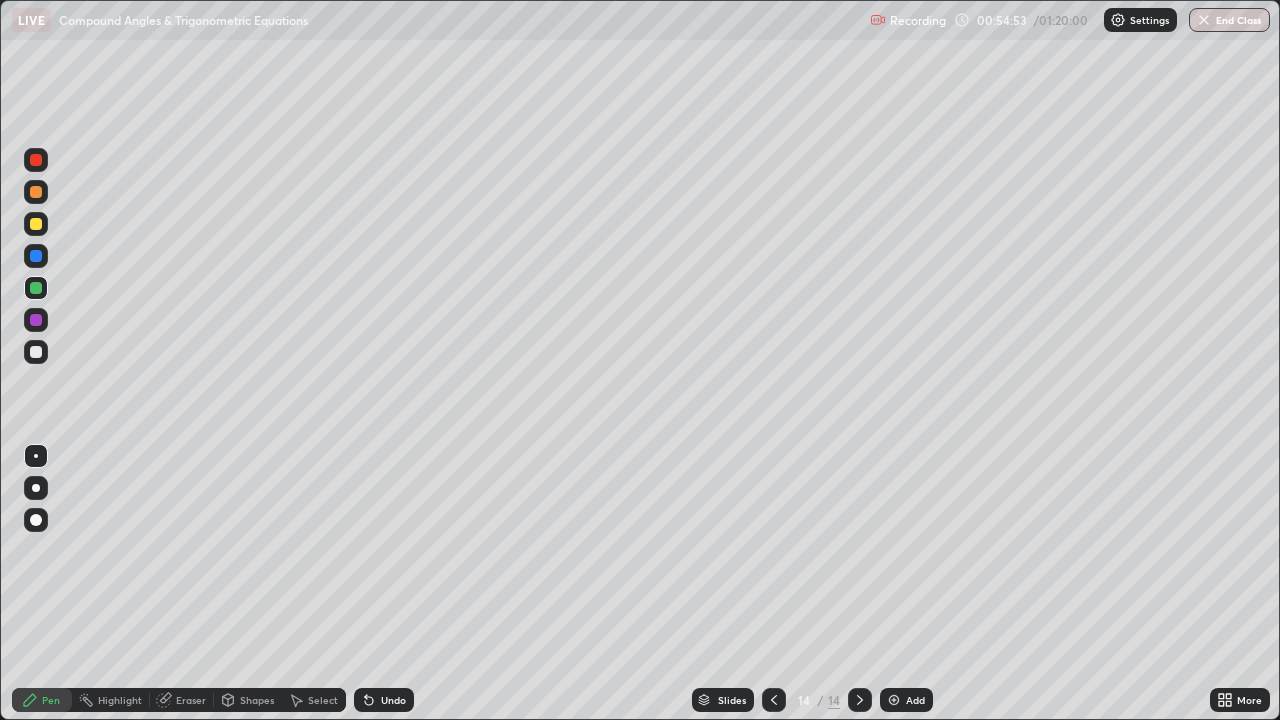 click at bounding box center [36, 224] 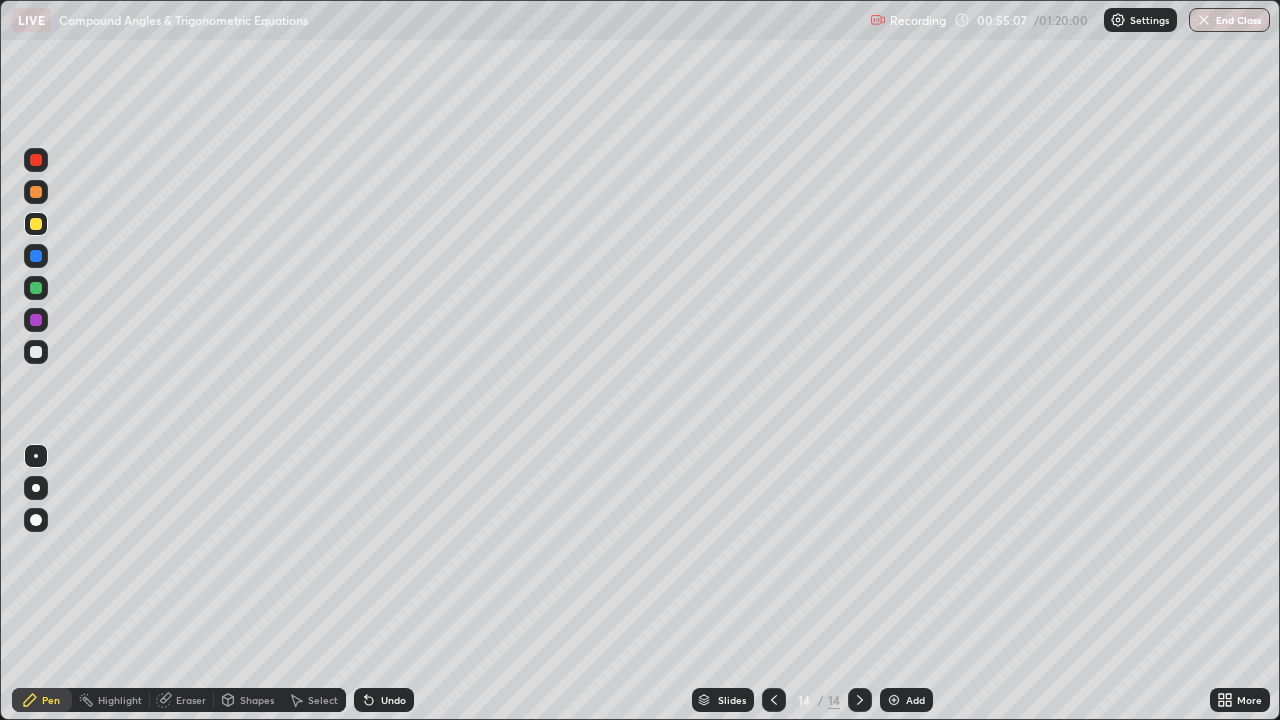 click at bounding box center (36, 352) 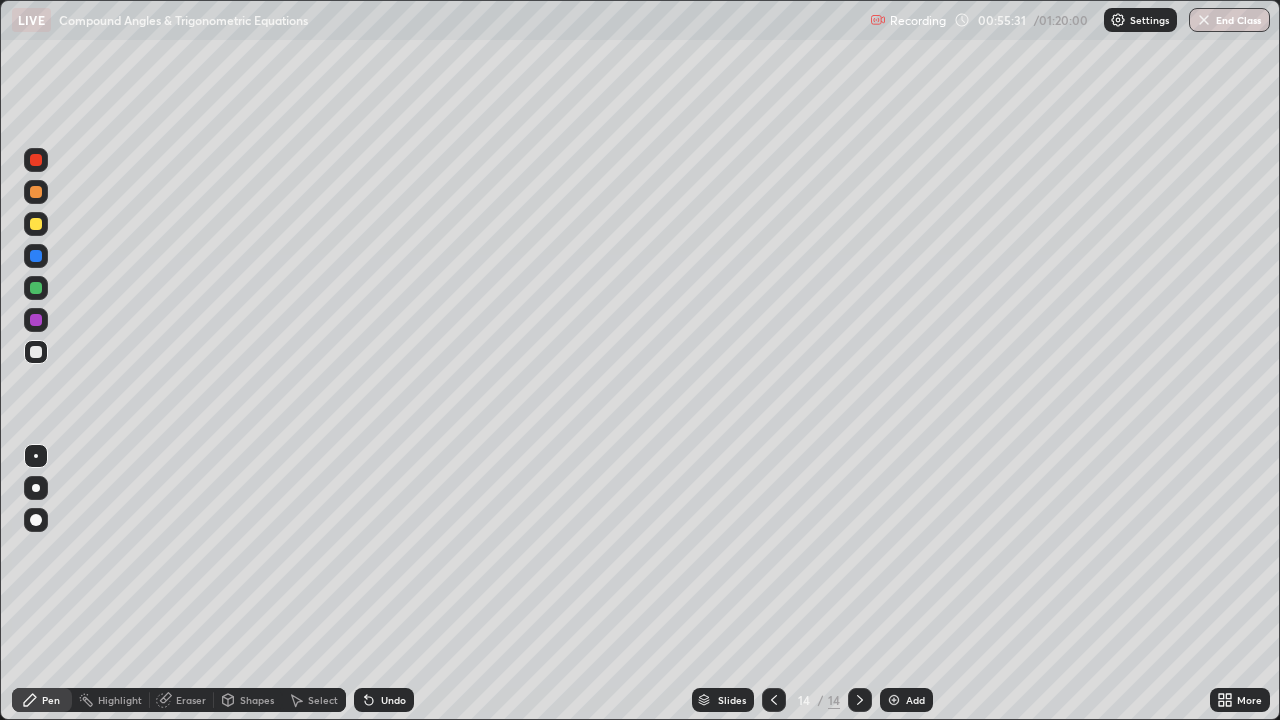 click on "Undo" at bounding box center [393, 700] 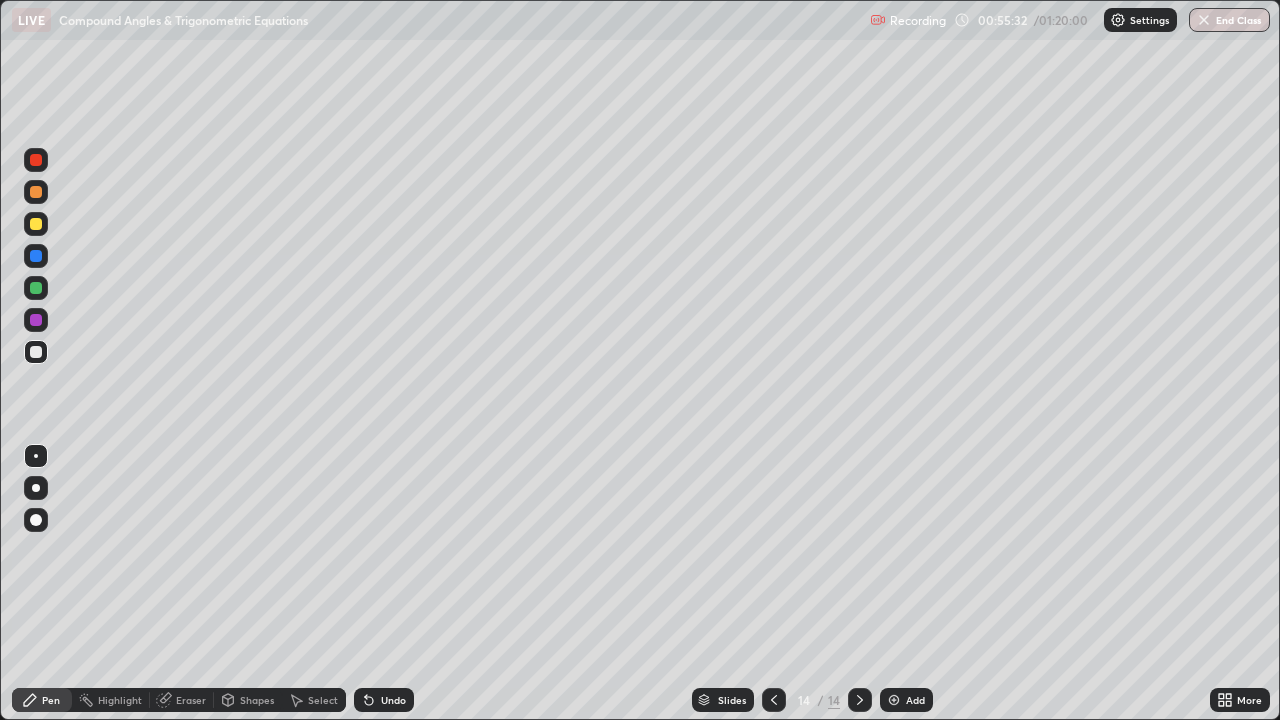 click on "Undo" at bounding box center [393, 700] 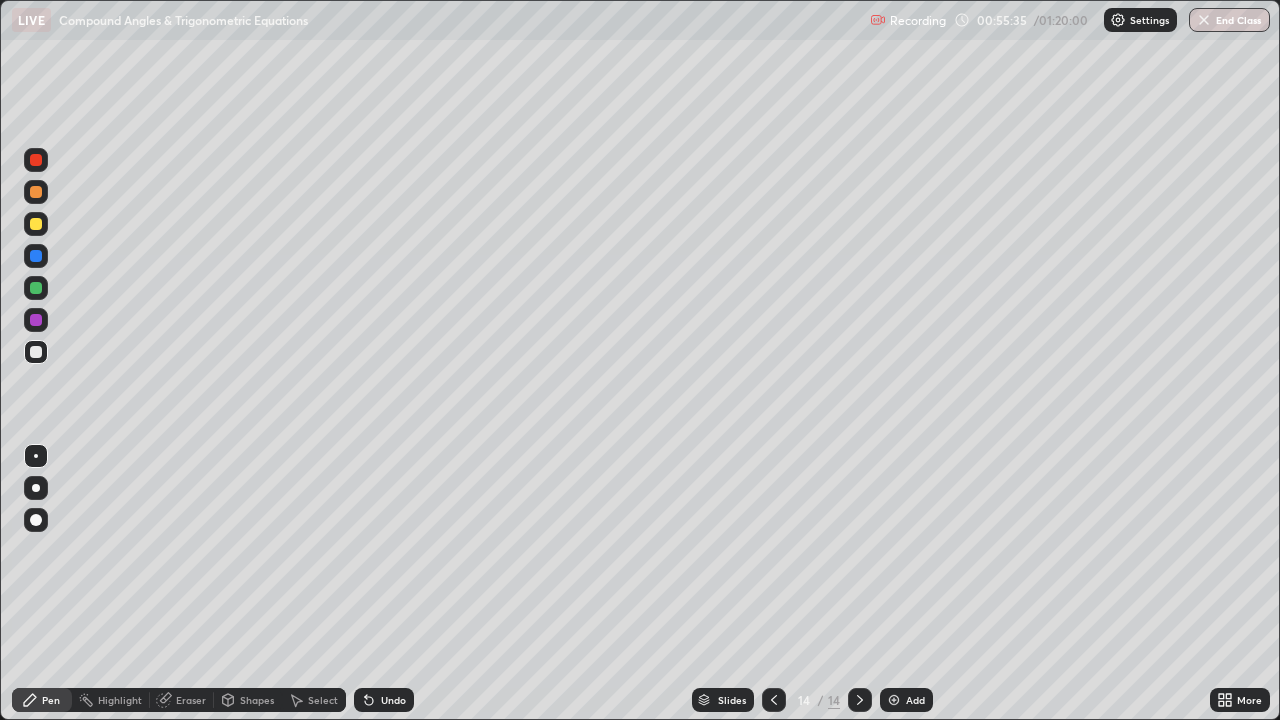 click on "Undo" at bounding box center [384, 700] 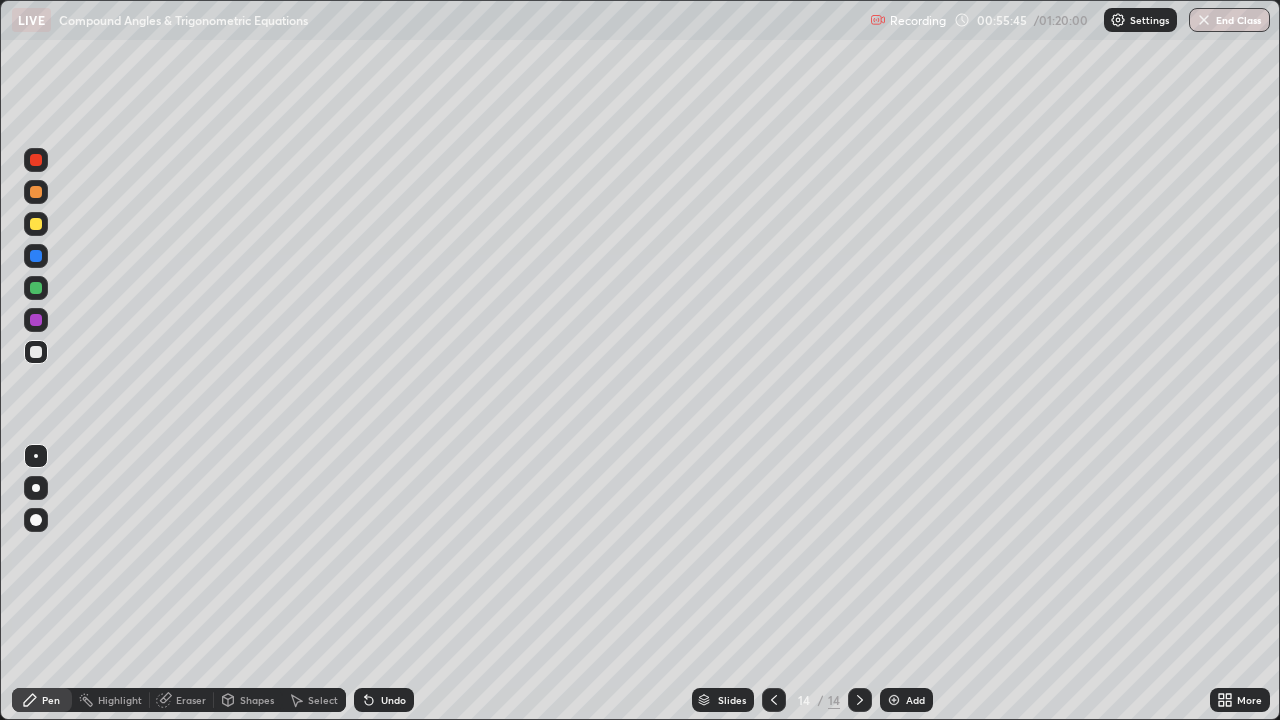 click at bounding box center [36, 288] 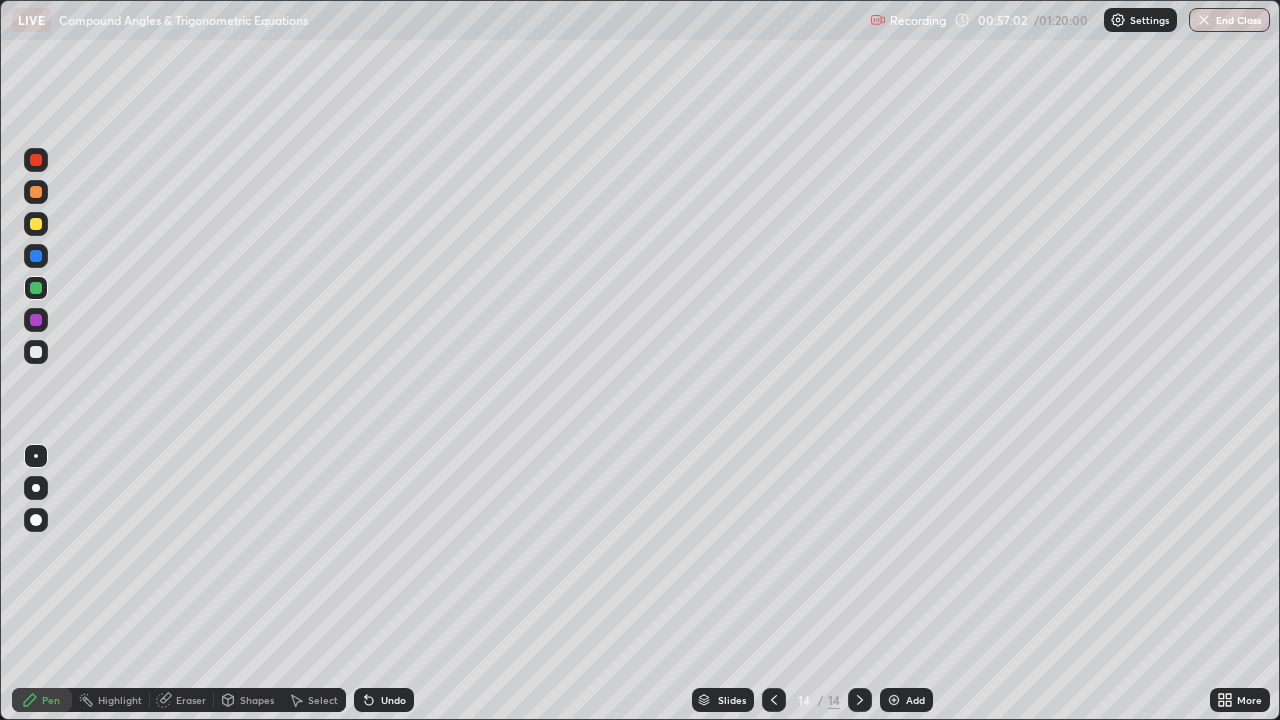 click at bounding box center (36, 224) 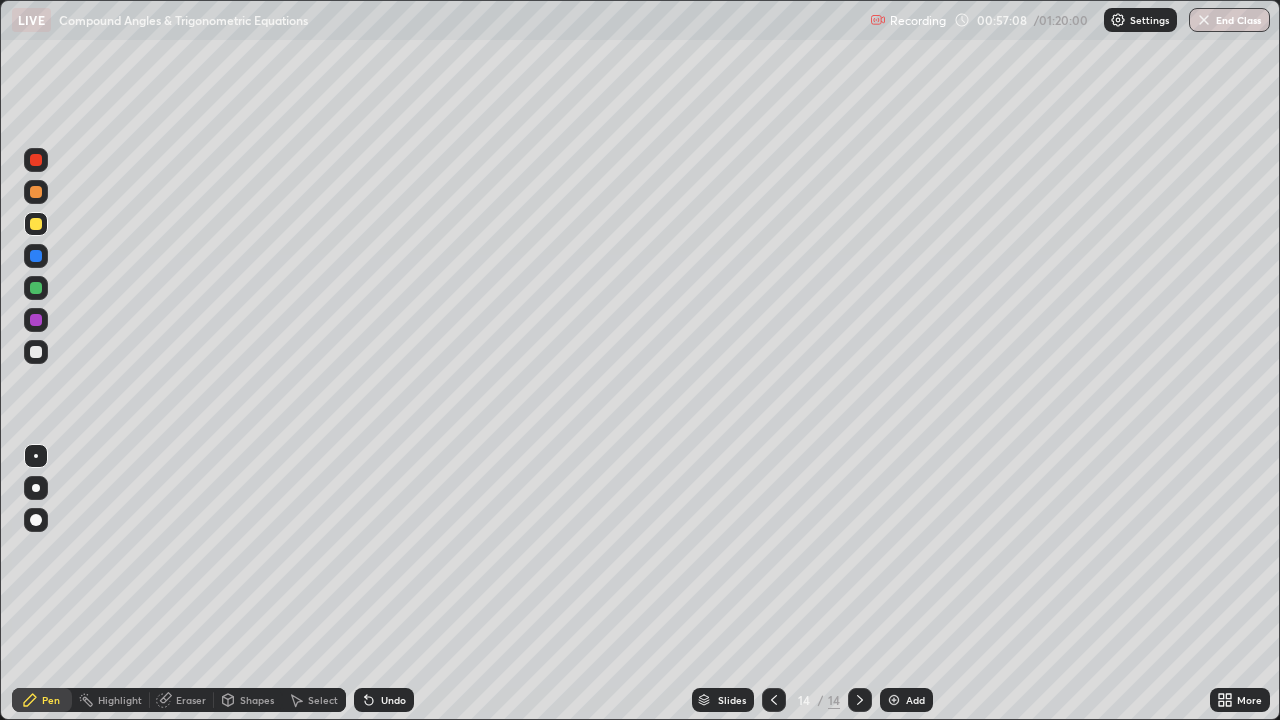 click at bounding box center (36, 352) 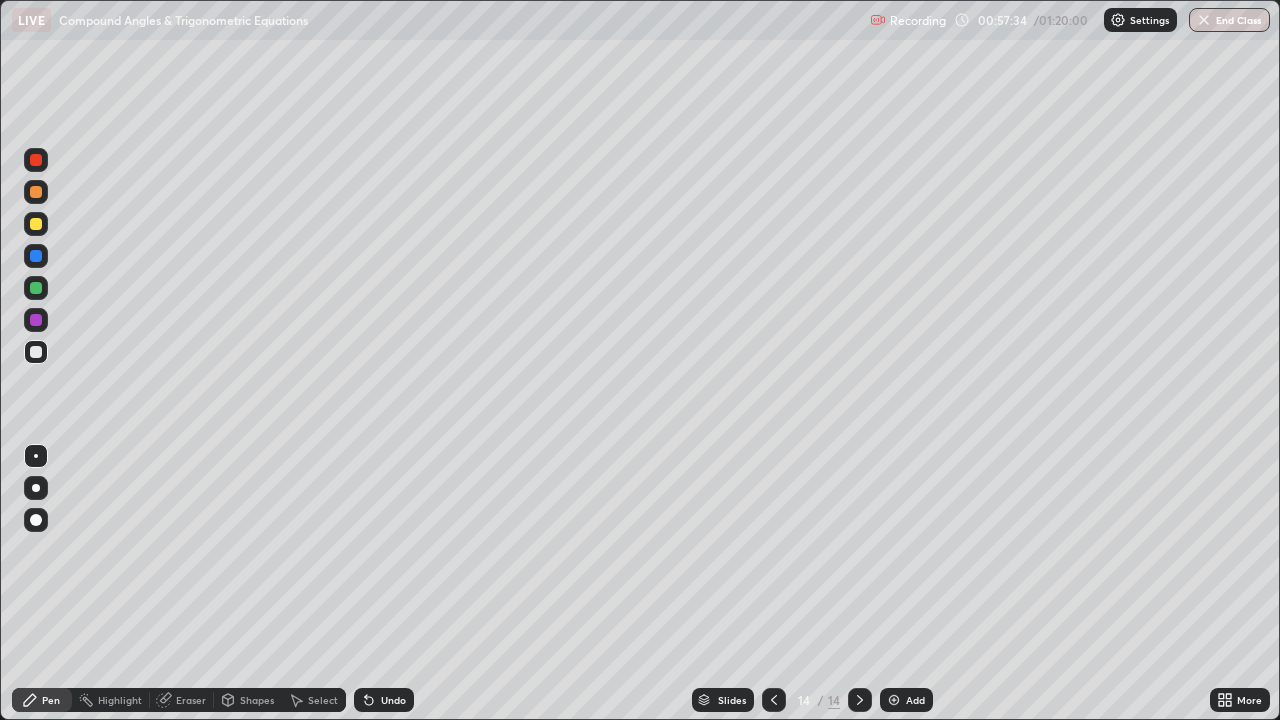 click at bounding box center [36, 224] 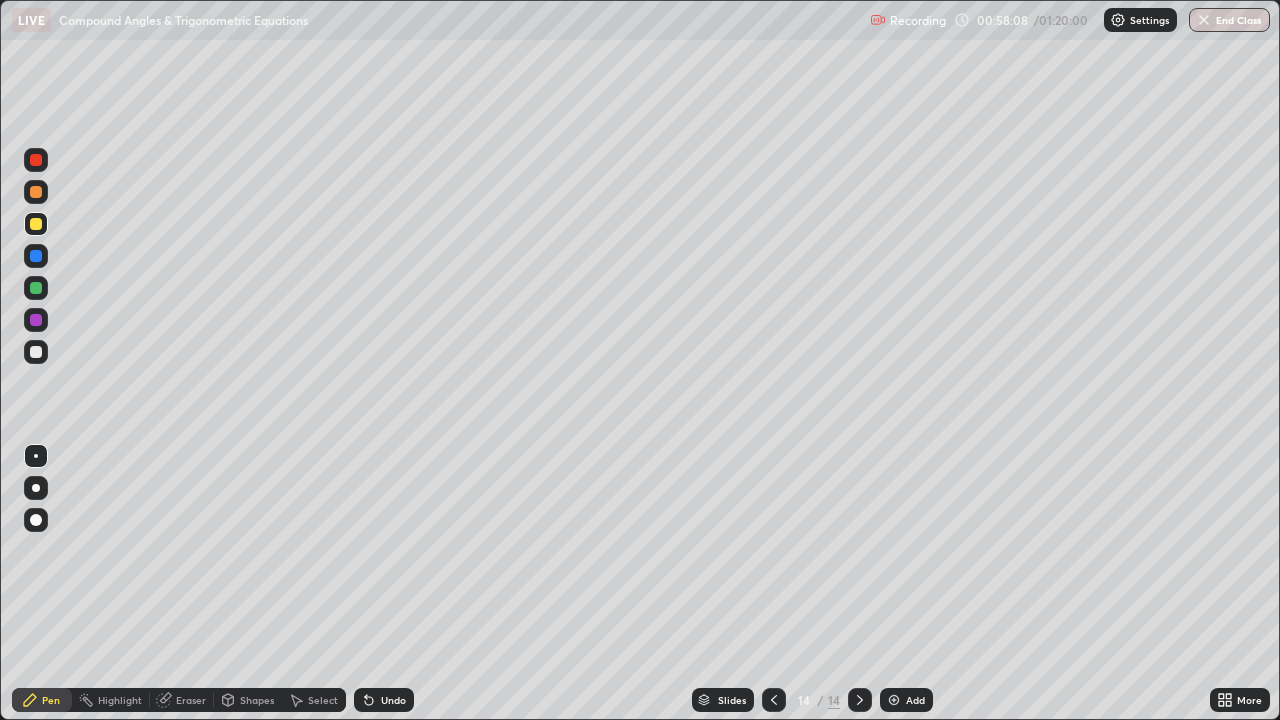 click at bounding box center (36, 352) 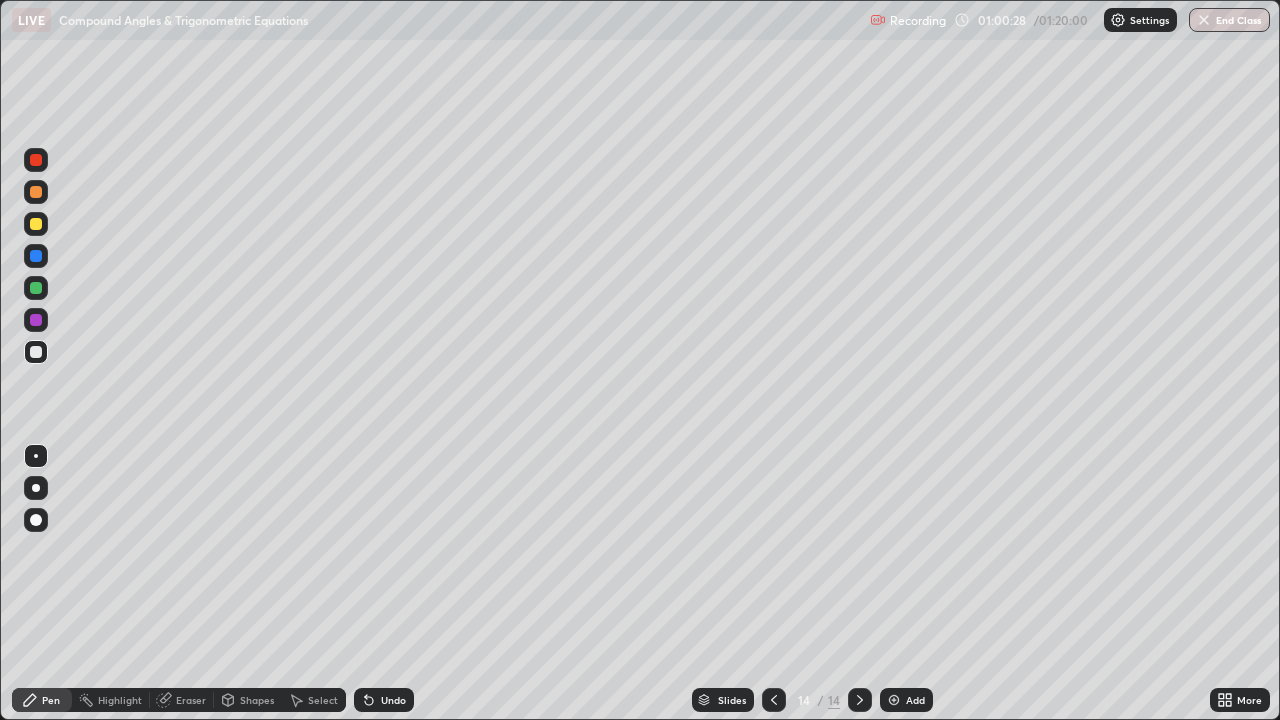 click at bounding box center [36, 224] 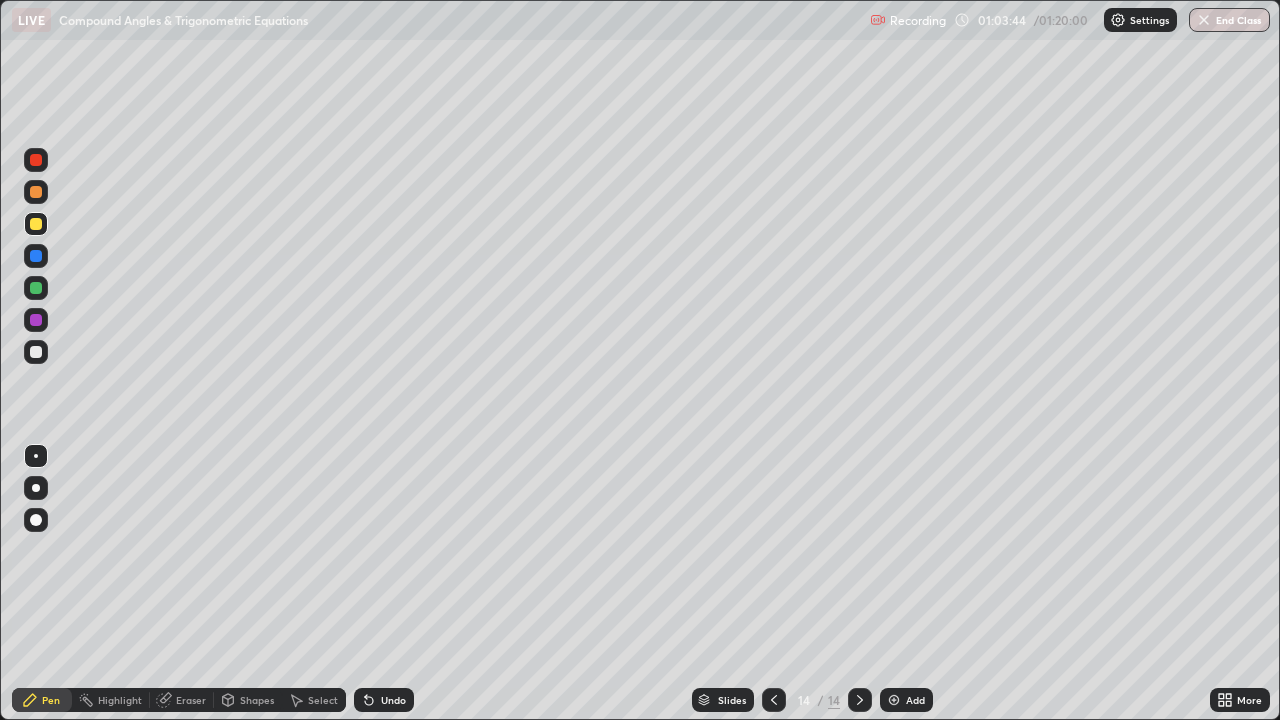 click at bounding box center (894, 700) 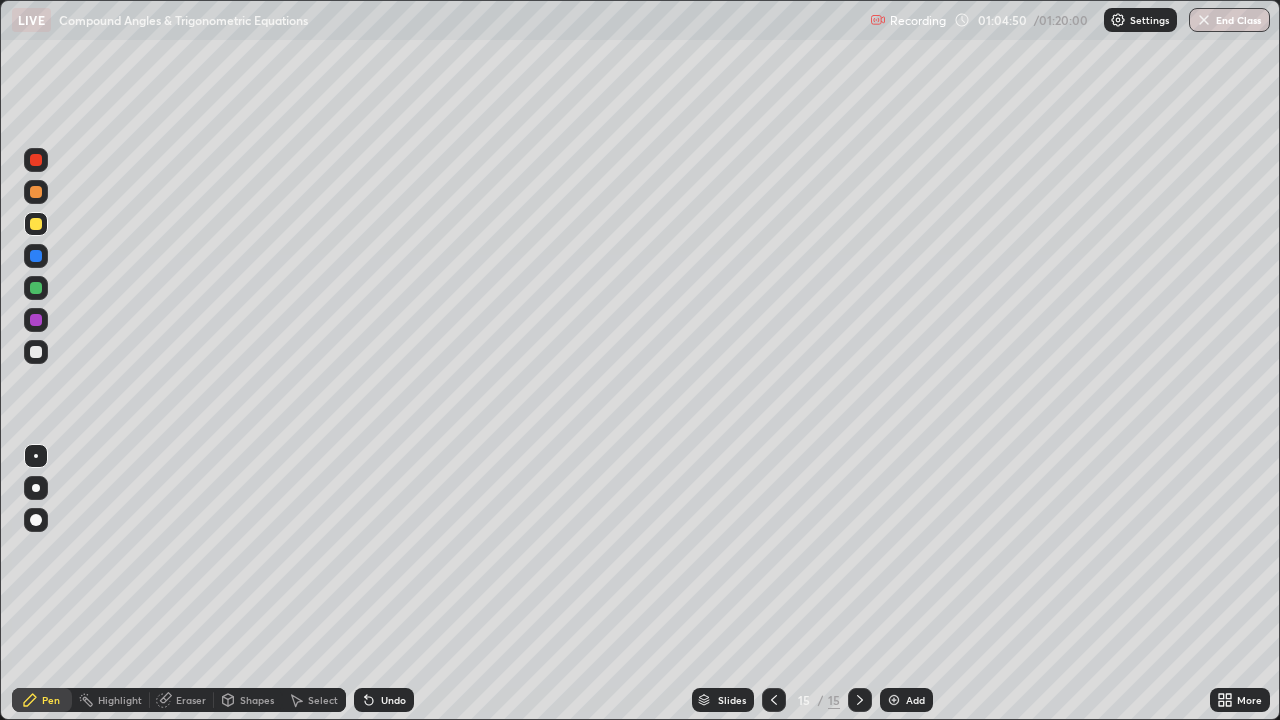 click at bounding box center (36, 352) 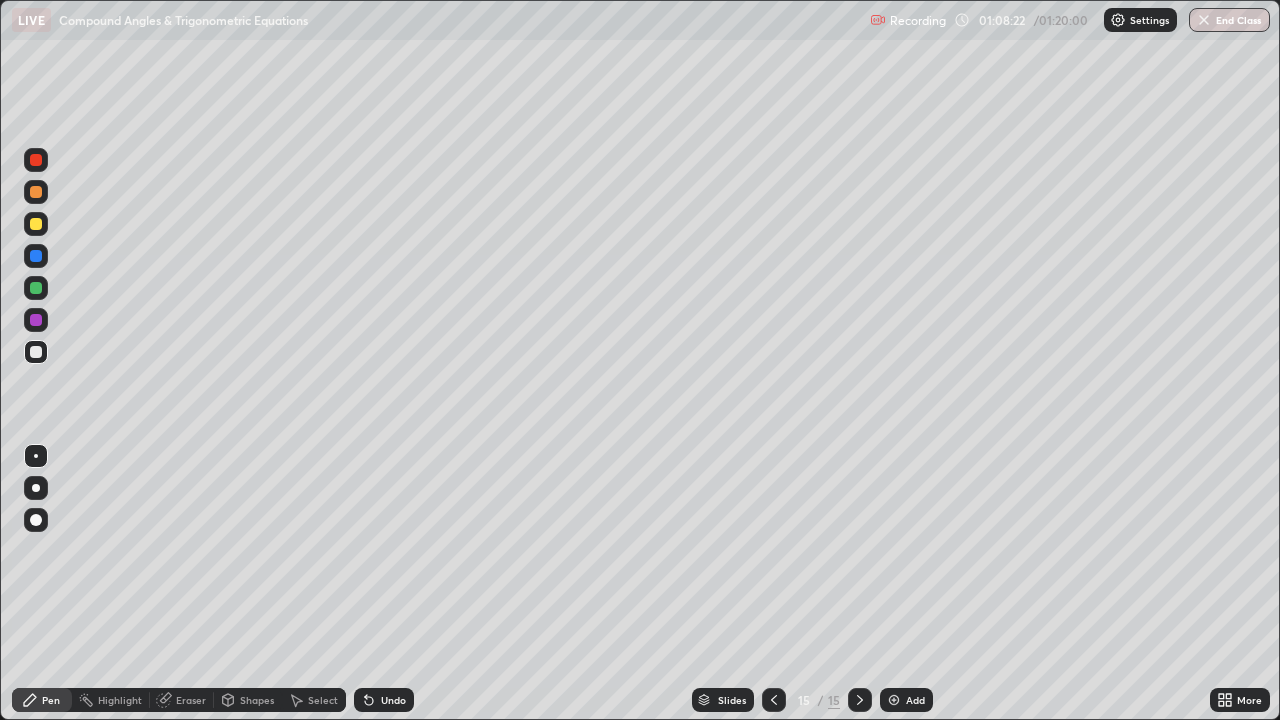 click at bounding box center (36, 224) 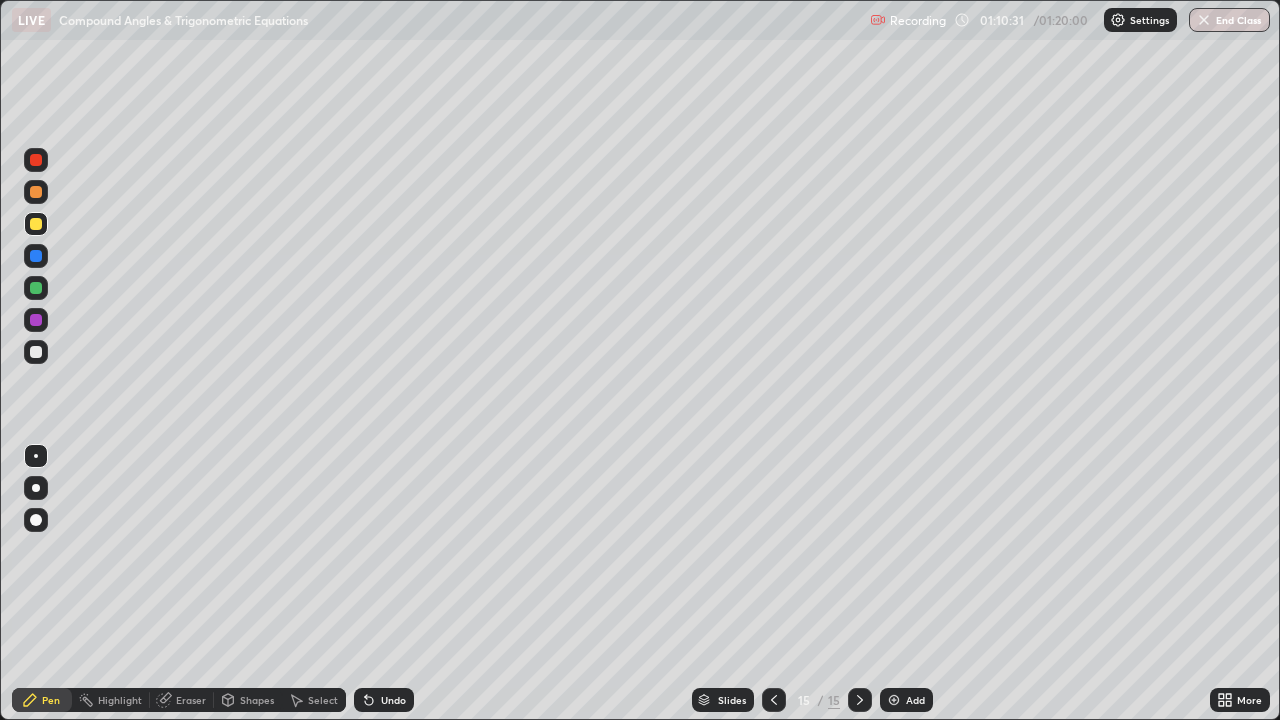 click at bounding box center (36, 352) 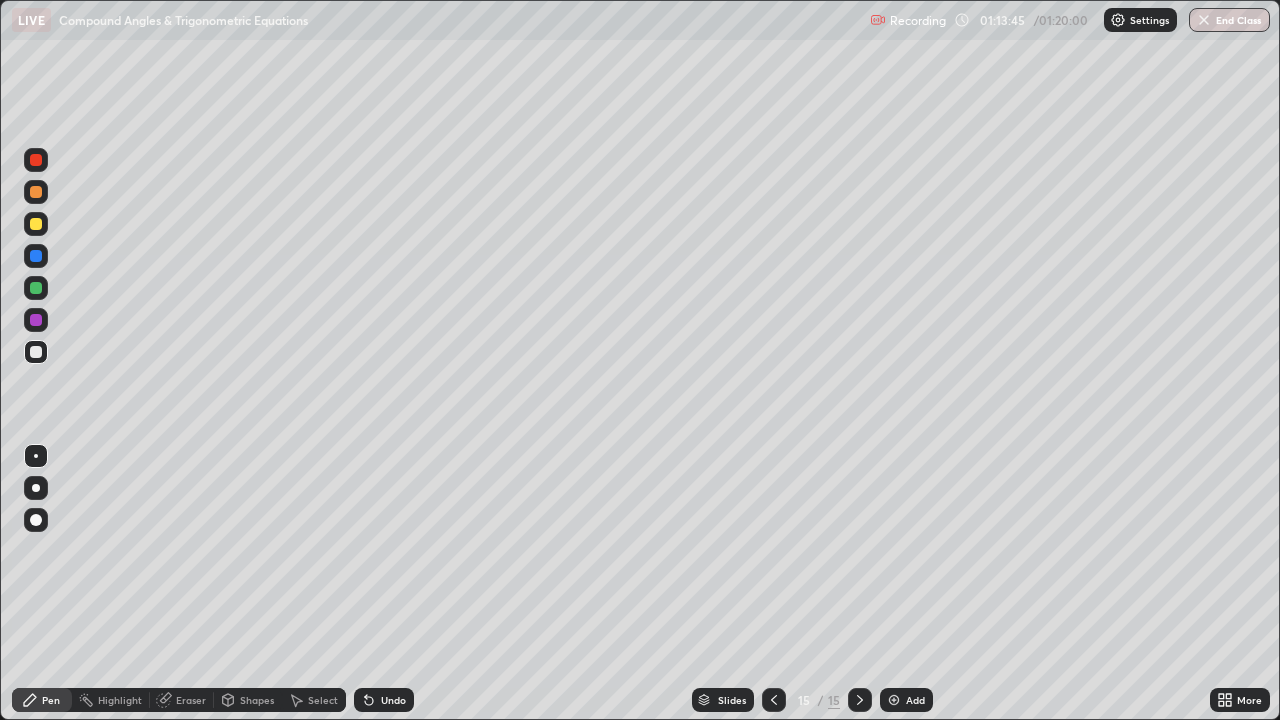 click on "End Class" at bounding box center [1229, 20] 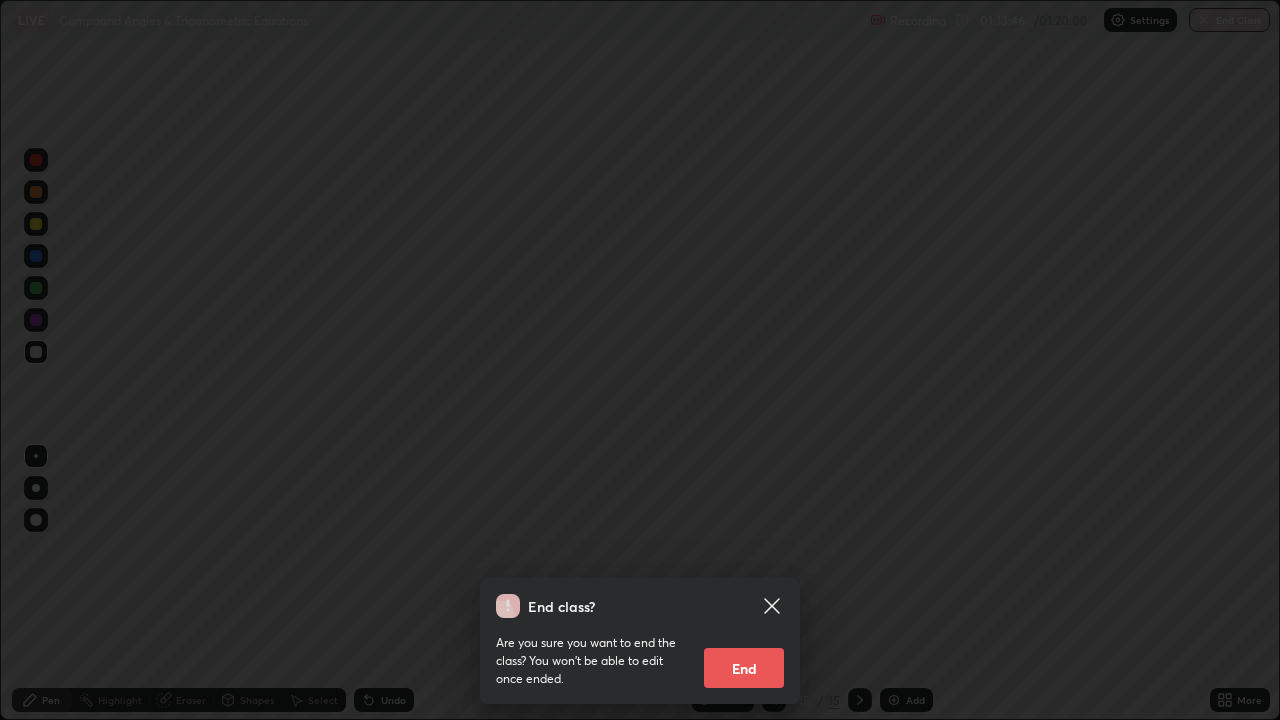 click on "End" at bounding box center [744, 668] 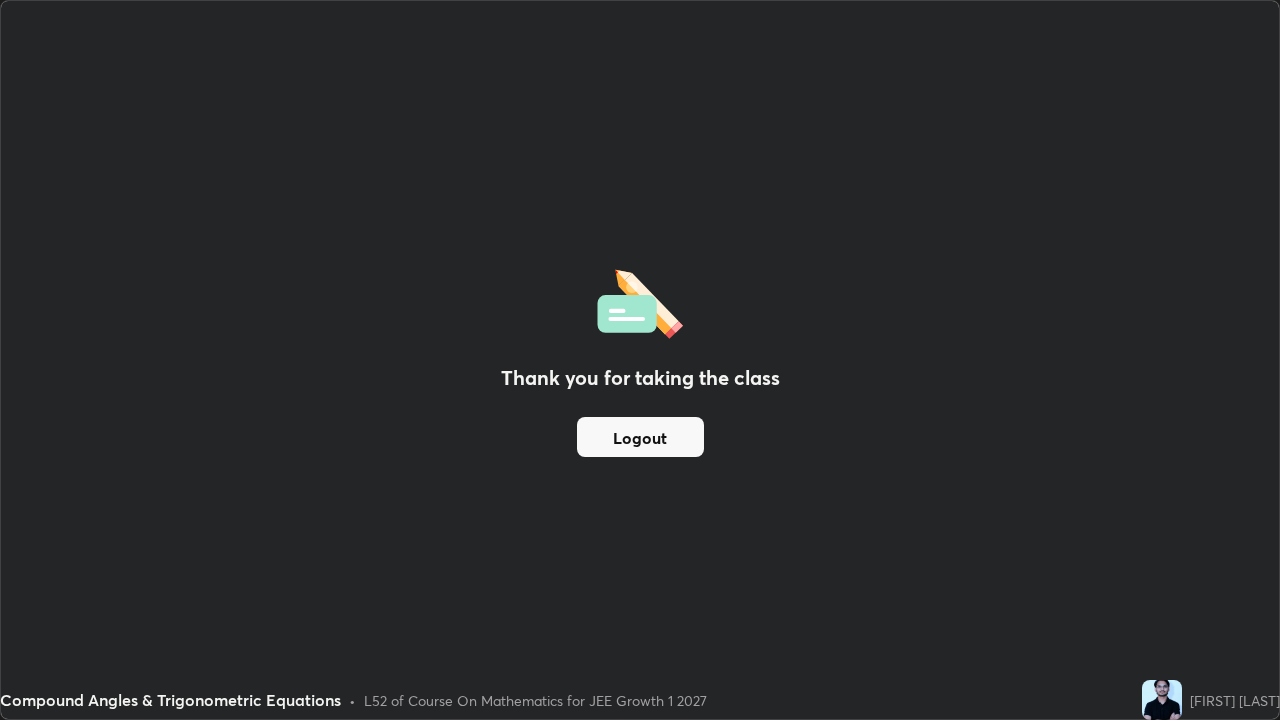 click on "Logout" at bounding box center [640, 437] 